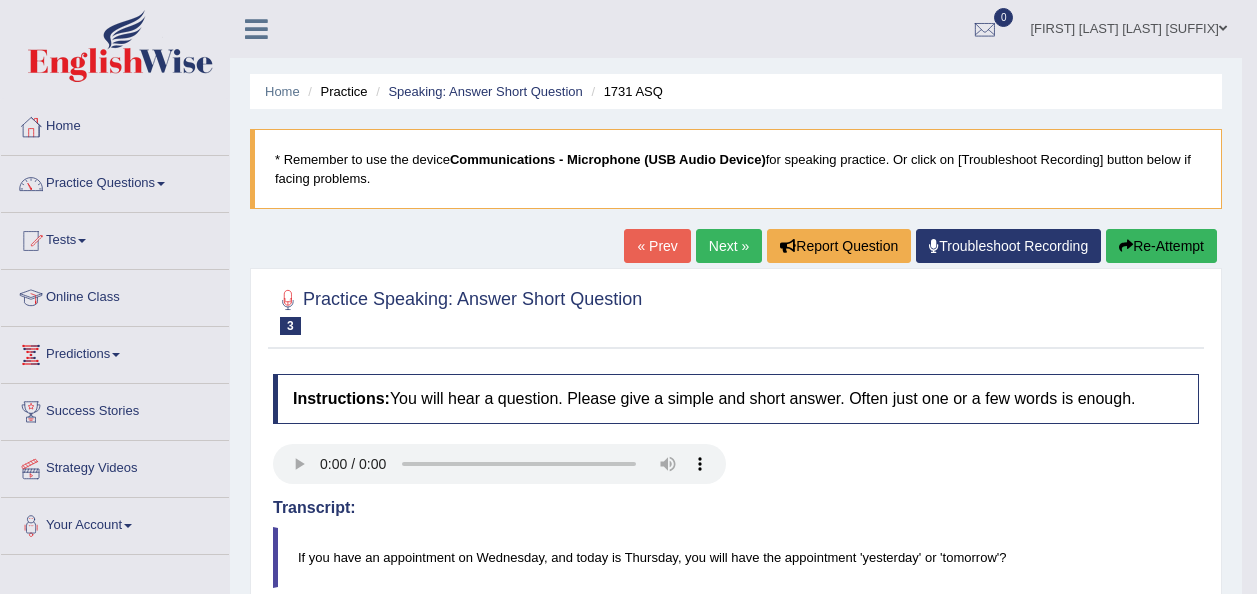 scroll, scrollTop: 423, scrollLeft: 0, axis: vertical 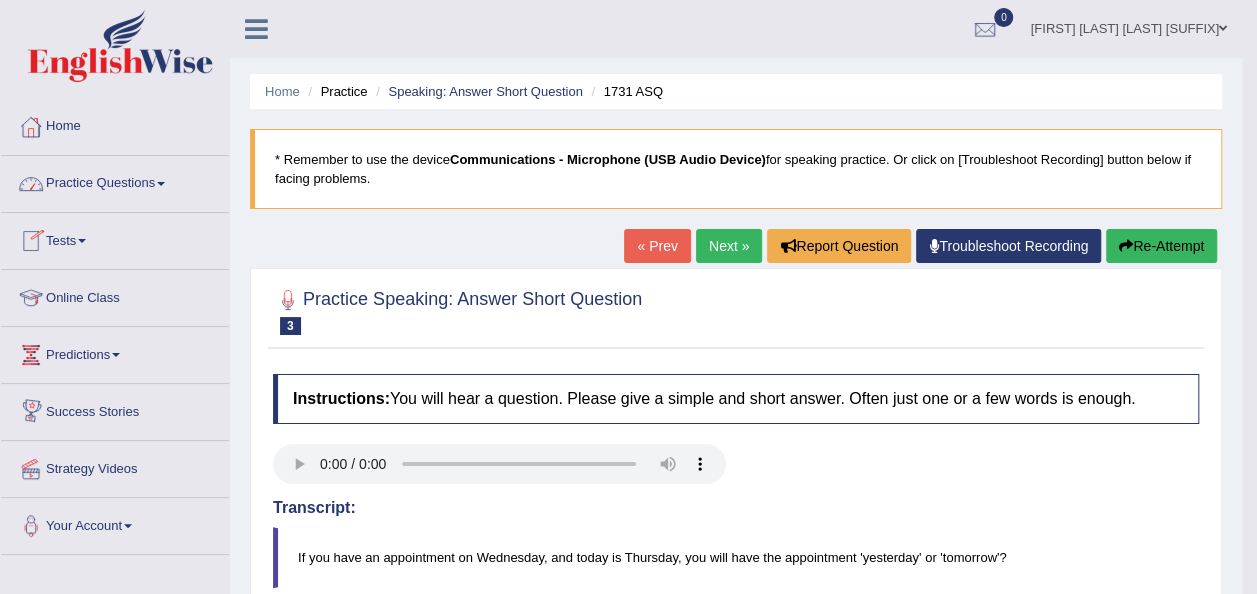 click on "Practice Questions" at bounding box center [115, 181] 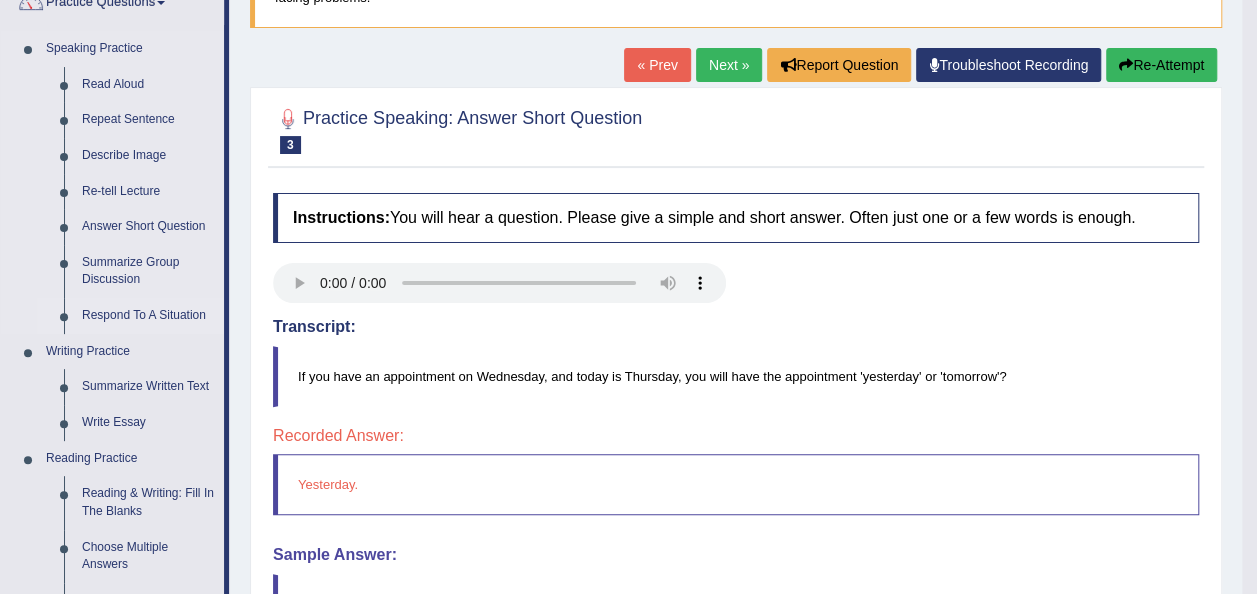 scroll, scrollTop: 185, scrollLeft: 0, axis: vertical 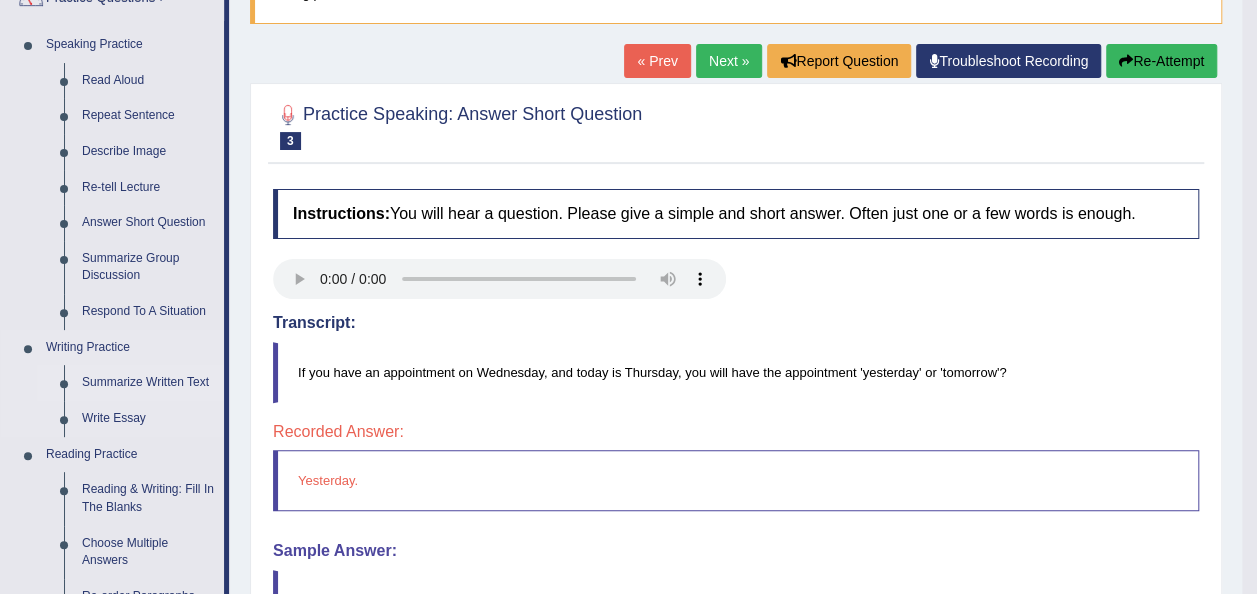 click on "Summarize Written Text" at bounding box center (148, 383) 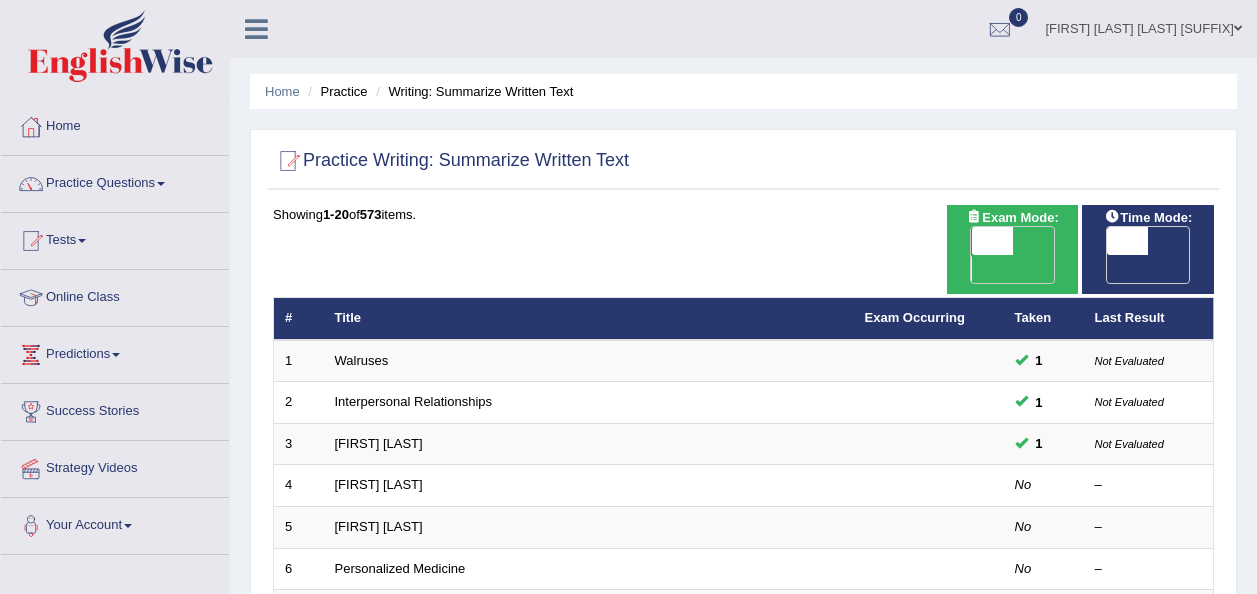 scroll, scrollTop: 0, scrollLeft: 0, axis: both 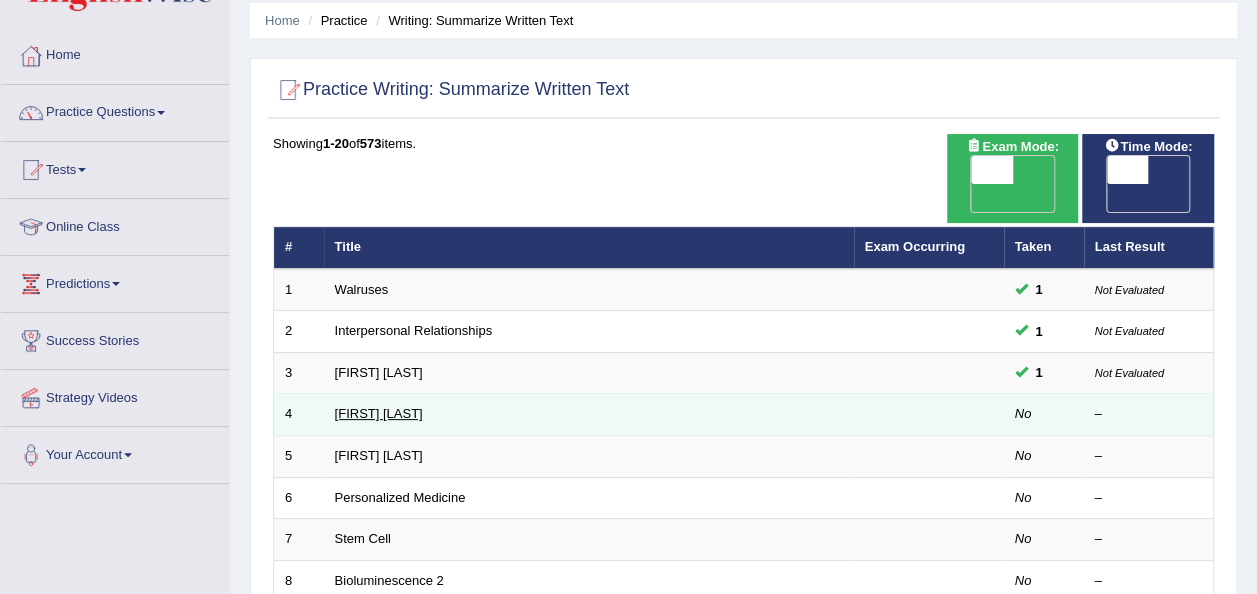 click on "[FIRST] [LAST]" at bounding box center (379, 413) 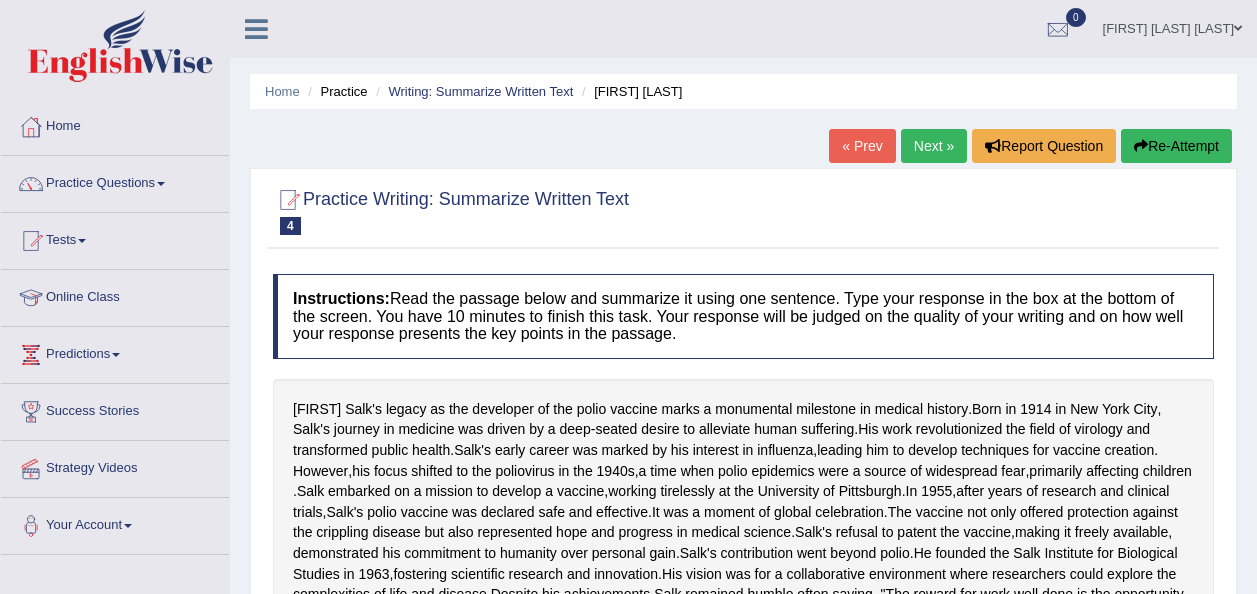 scroll, scrollTop: 0, scrollLeft: 0, axis: both 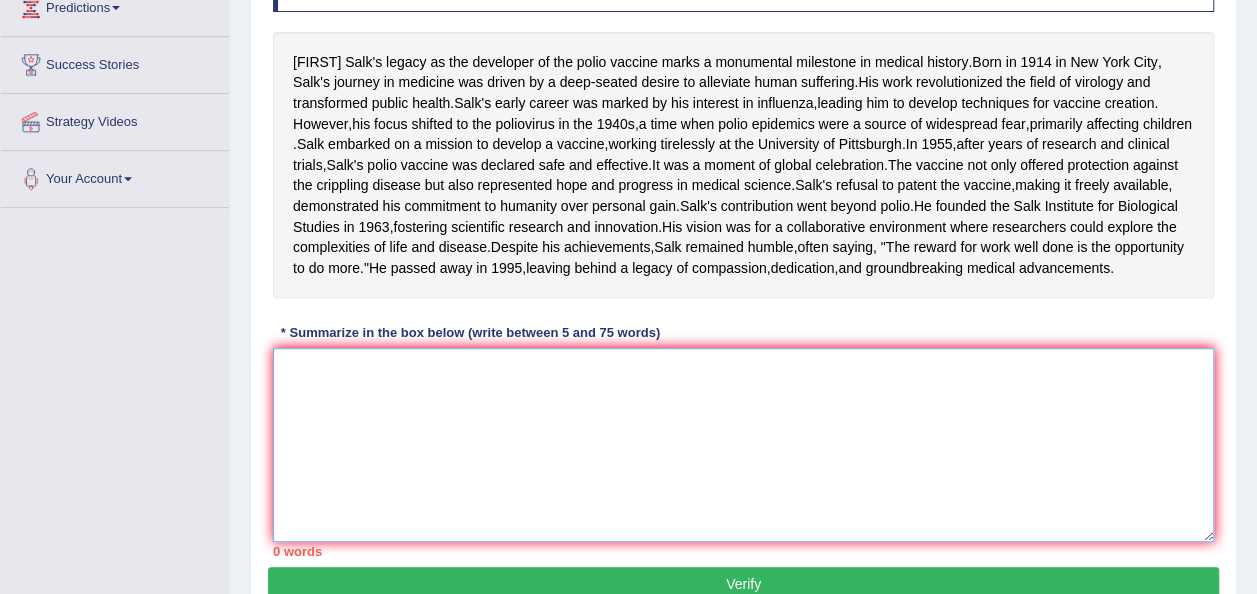 click at bounding box center (743, 445) 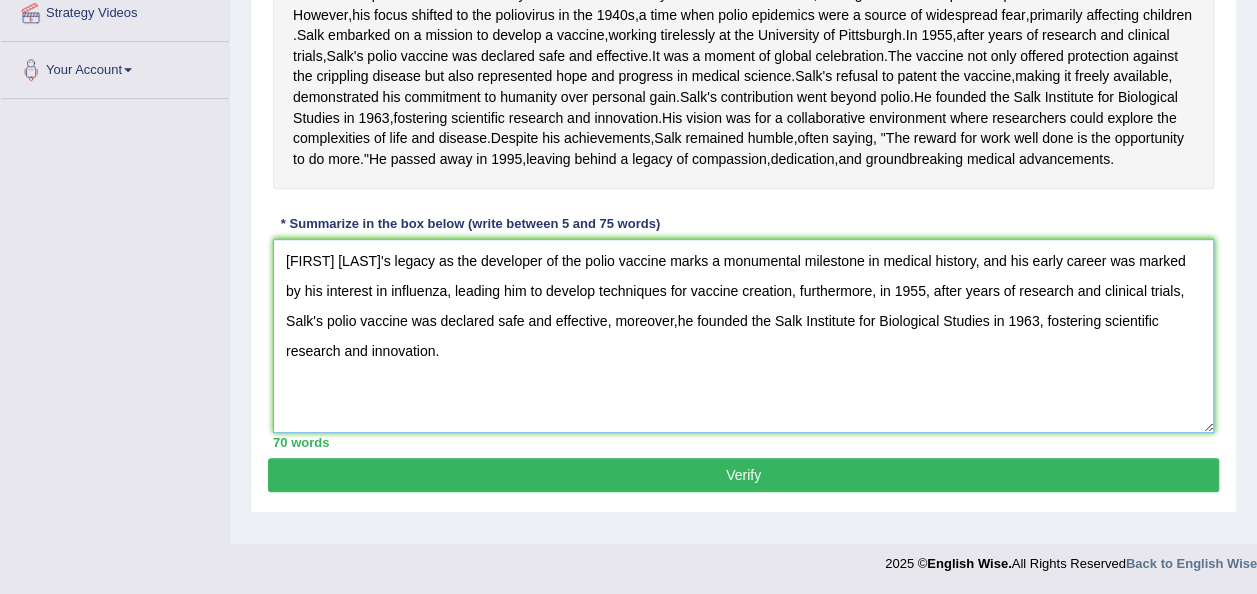 scroll, scrollTop: 514, scrollLeft: 0, axis: vertical 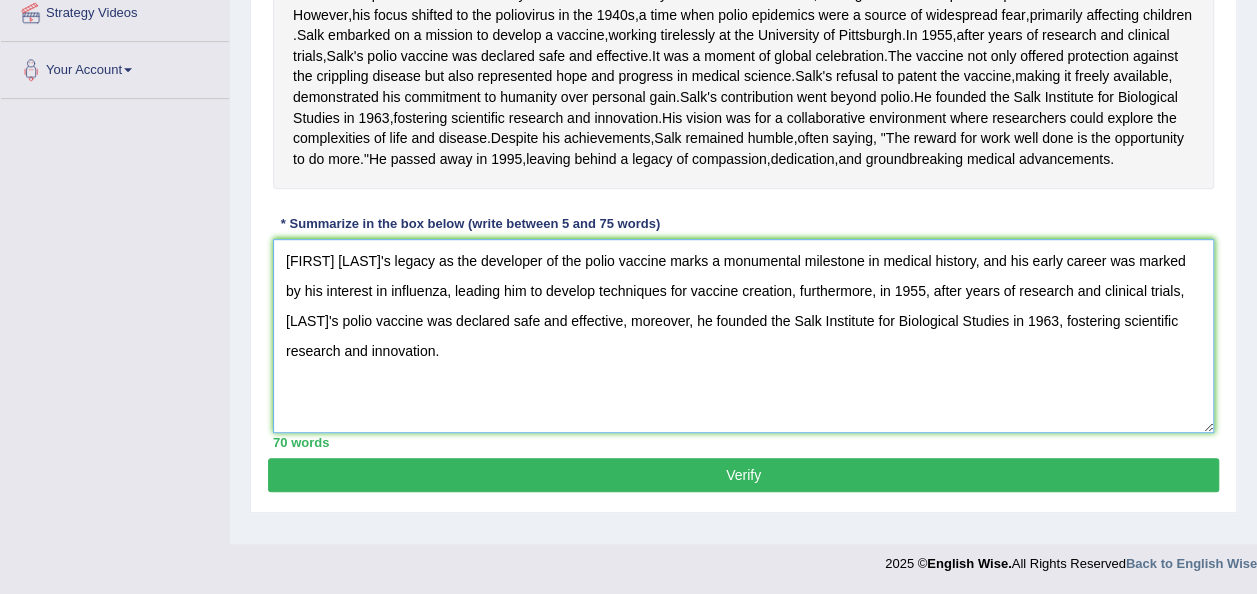 type on "Jonas Salk's legacy as the developer of the polio vaccine marks a monumental milestone in medical history, and his early career was marked by his interest in influenza, leading him to develop techniques for vaccine creation, furthermore, in 1955, after years of research and clinical trials, Salk's polio vaccine was declared safe and effective, moreover, he founded the Salk Institute for Biological Studies in 1963, fostering scientific research and innovation." 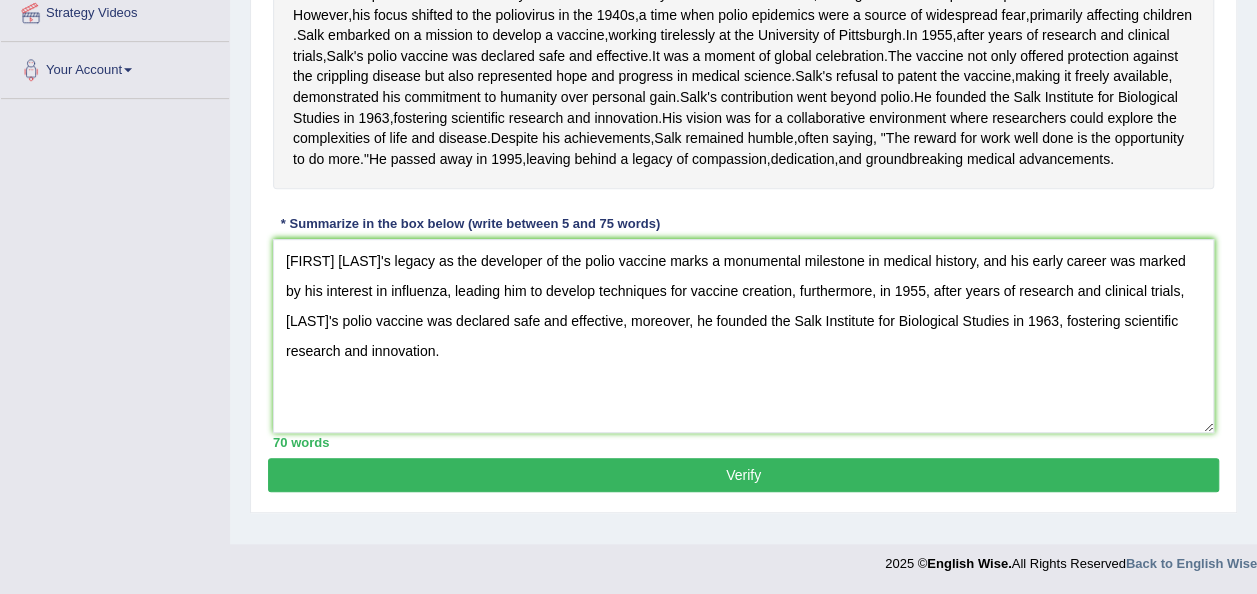 click on "Verify" at bounding box center (743, 475) 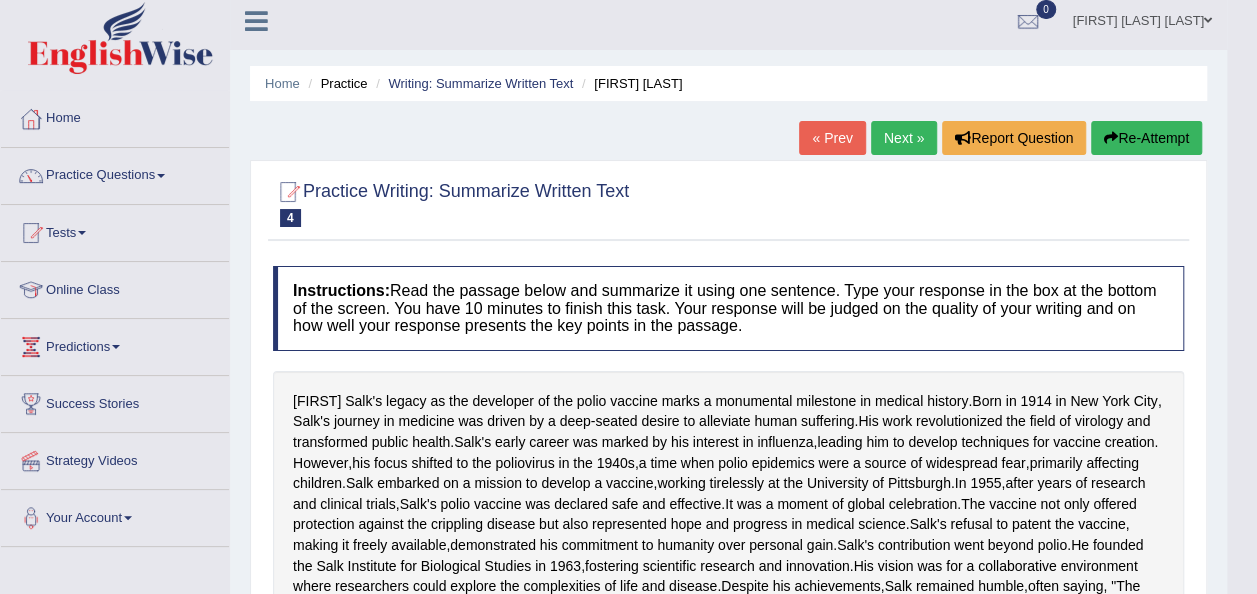 scroll, scrollTop: 0, scrollLeft: 0, axis: both 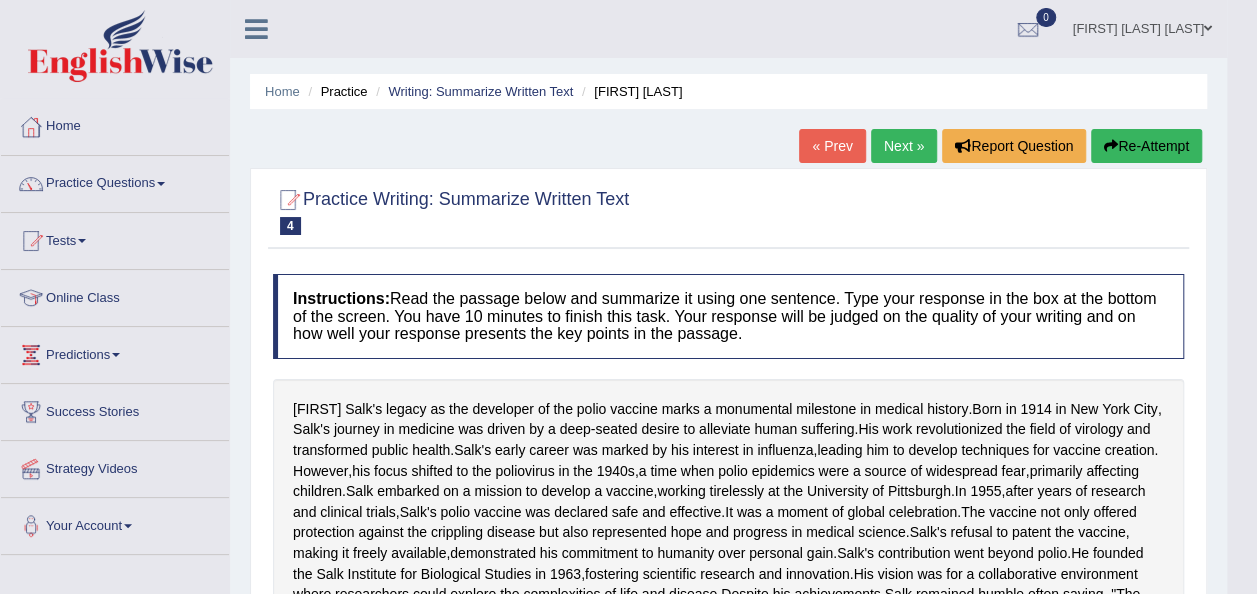 click on "« Prev" at bounding box center [832, 146] 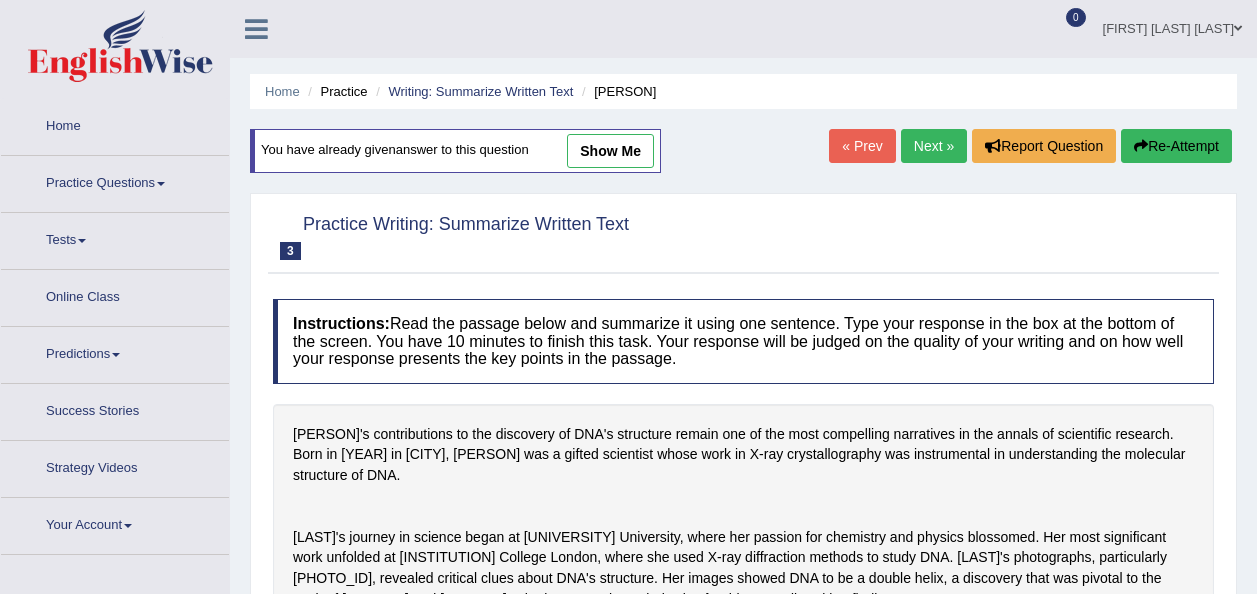 scroll, scrollTop: 0, scrollLeft: 0, axis: both 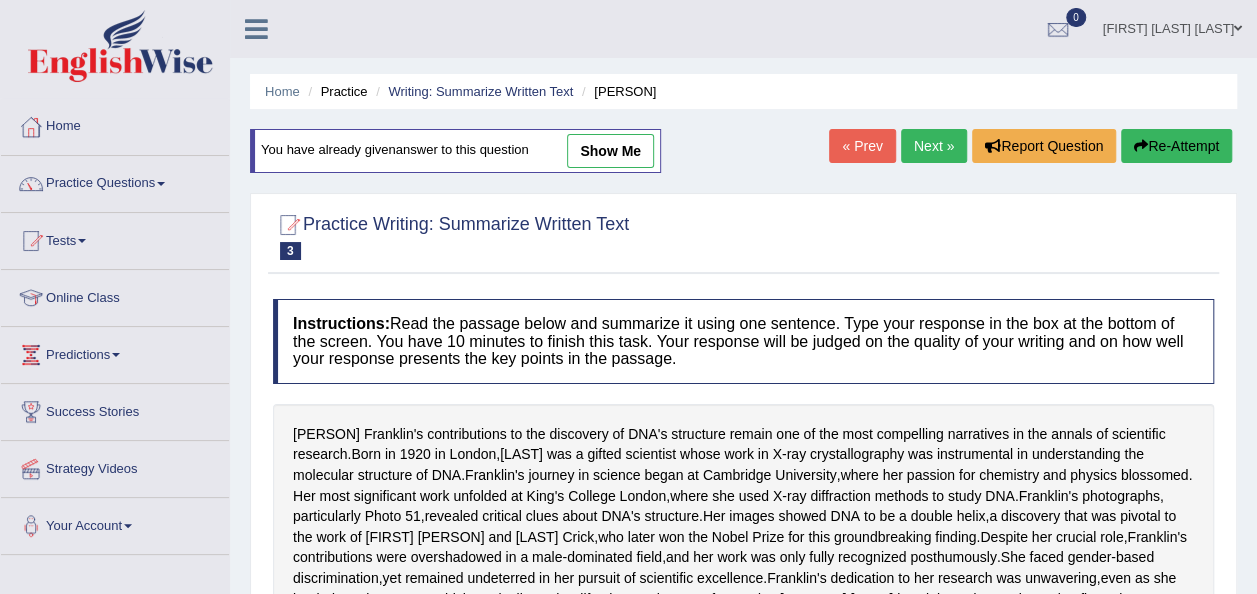 click on "show me" at bounding box center [610, 151] 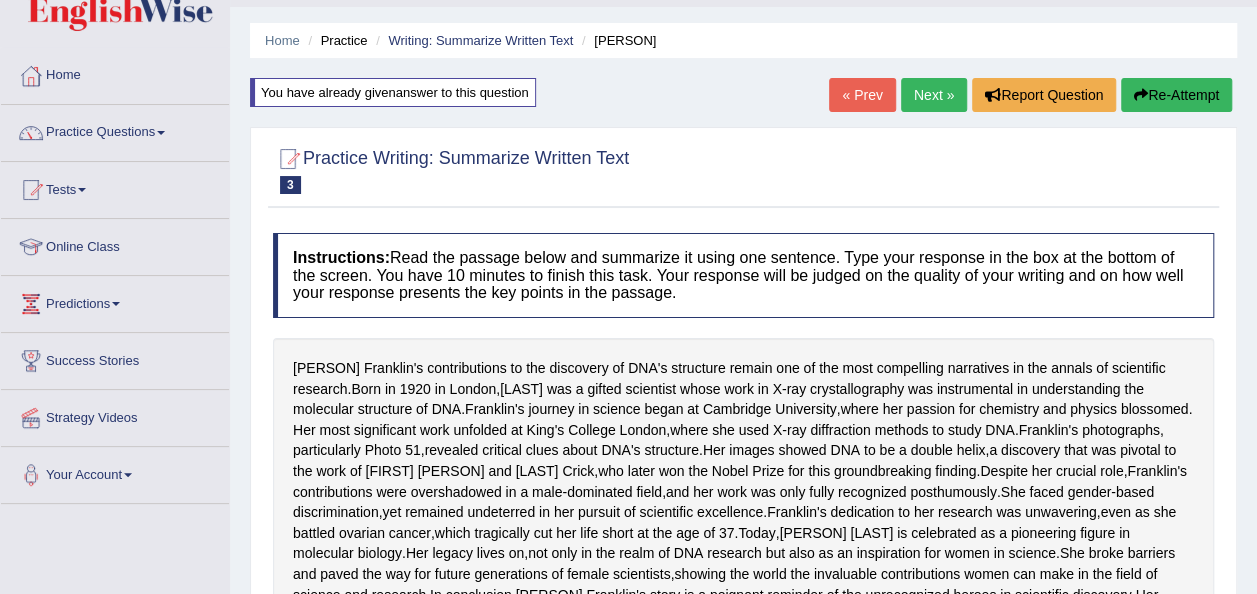 scroll, scrollTop: 46, scrollLeft: 0, axis: vertical 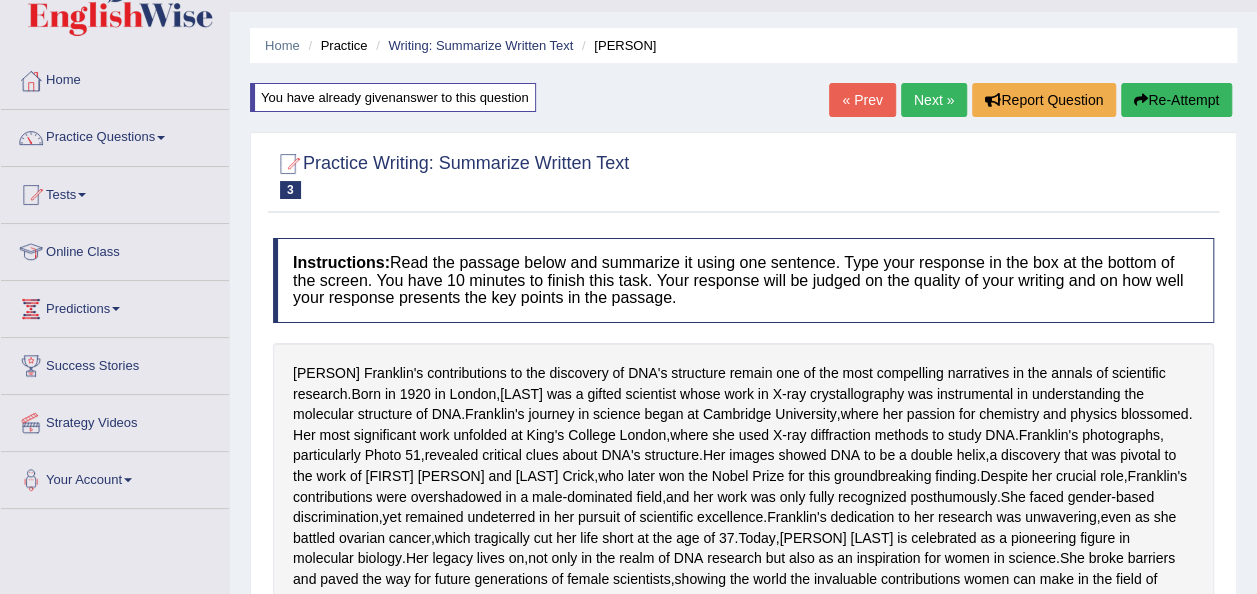 click on "« Prev" at bounding box center [862, 100] 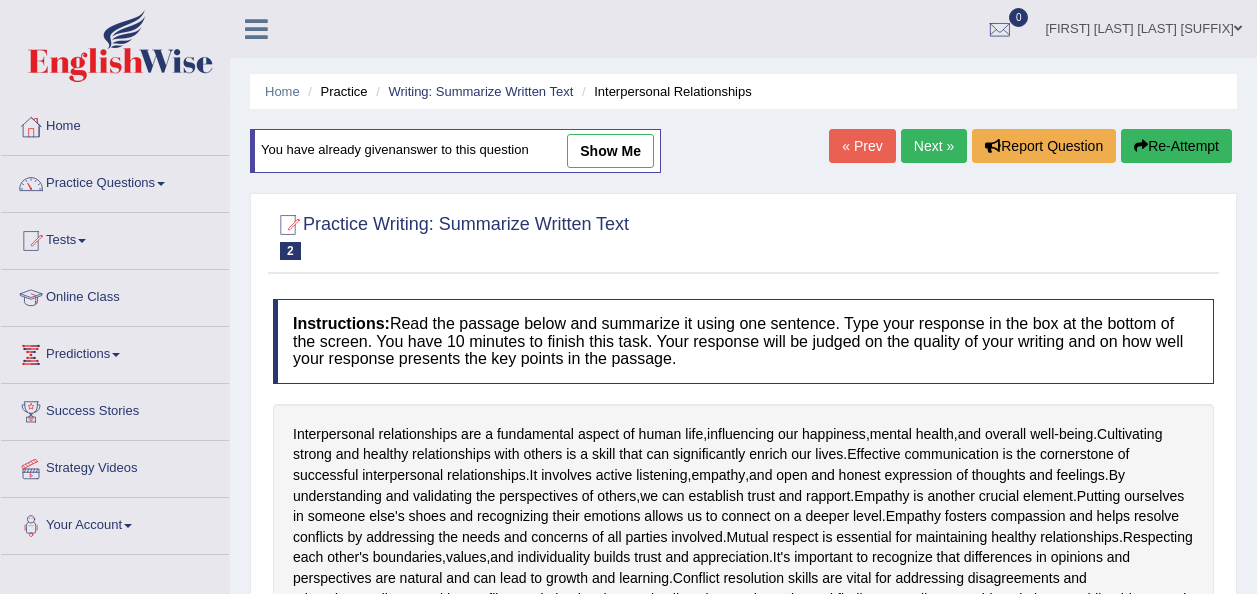 scroll, scrollTop: 0, scrollLeft: 0, axis: both 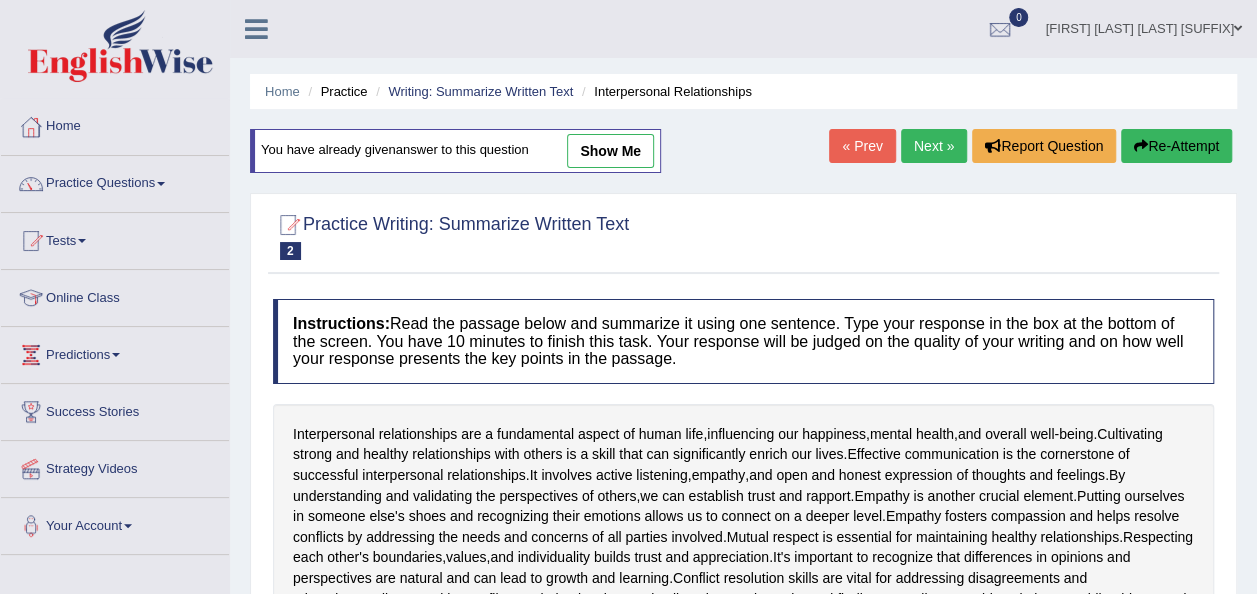 click on "show me" at bounding box center [610, 151] 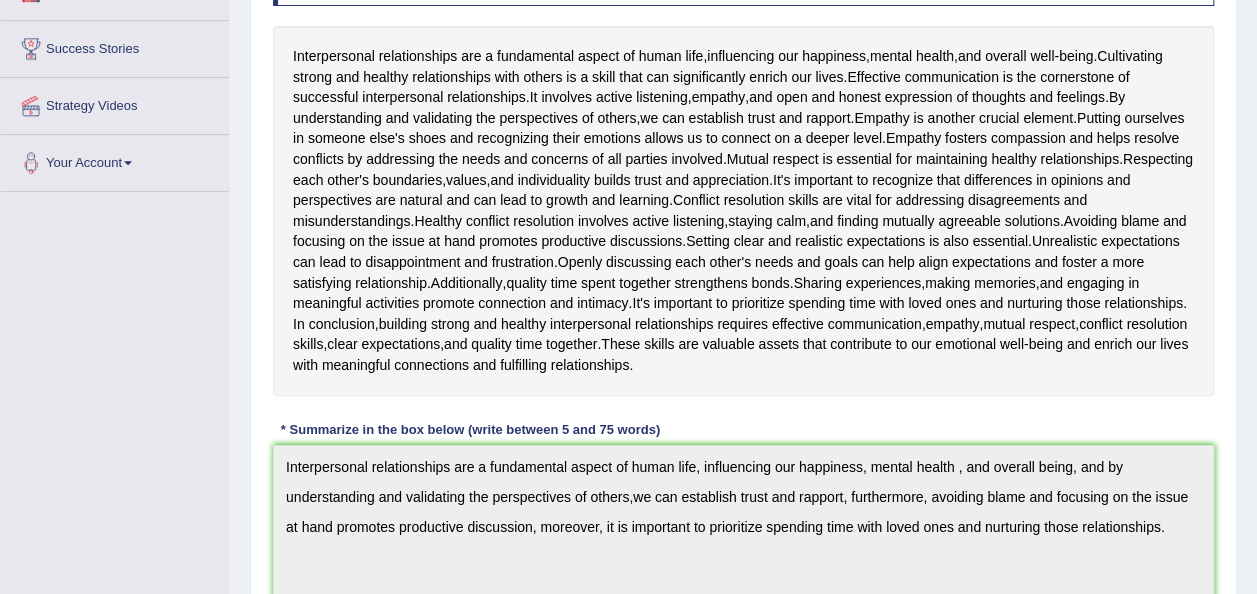 scroll, scrollTop: 0, scrollLeft: 0, axis: both 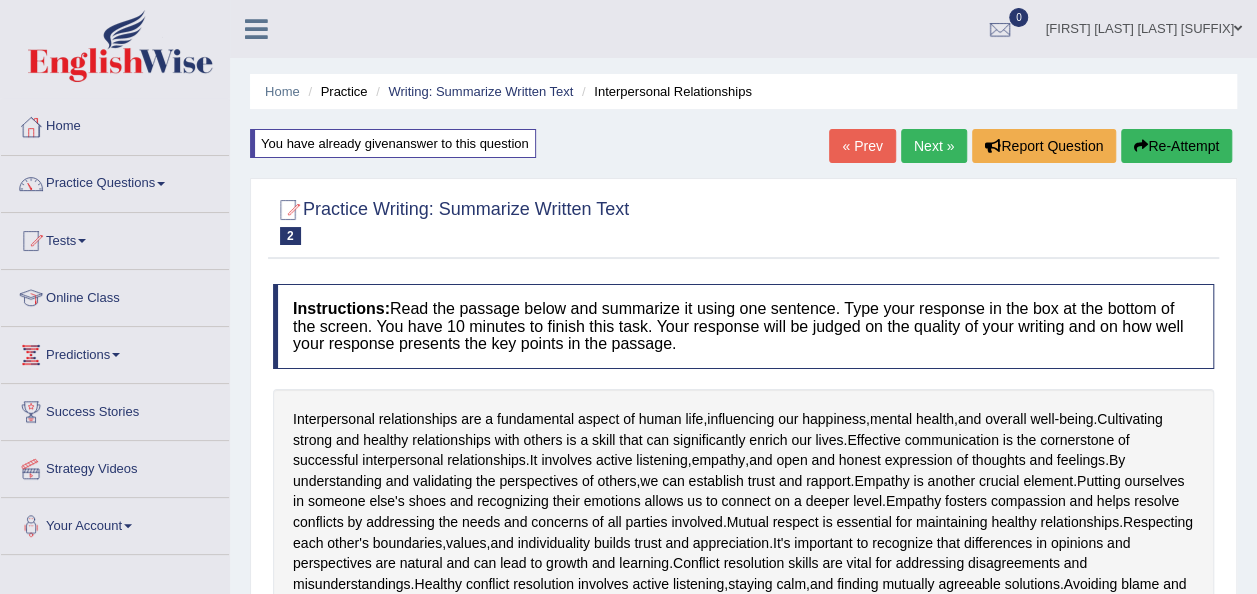 click on "« Prev" at bounding box center (862, 146) 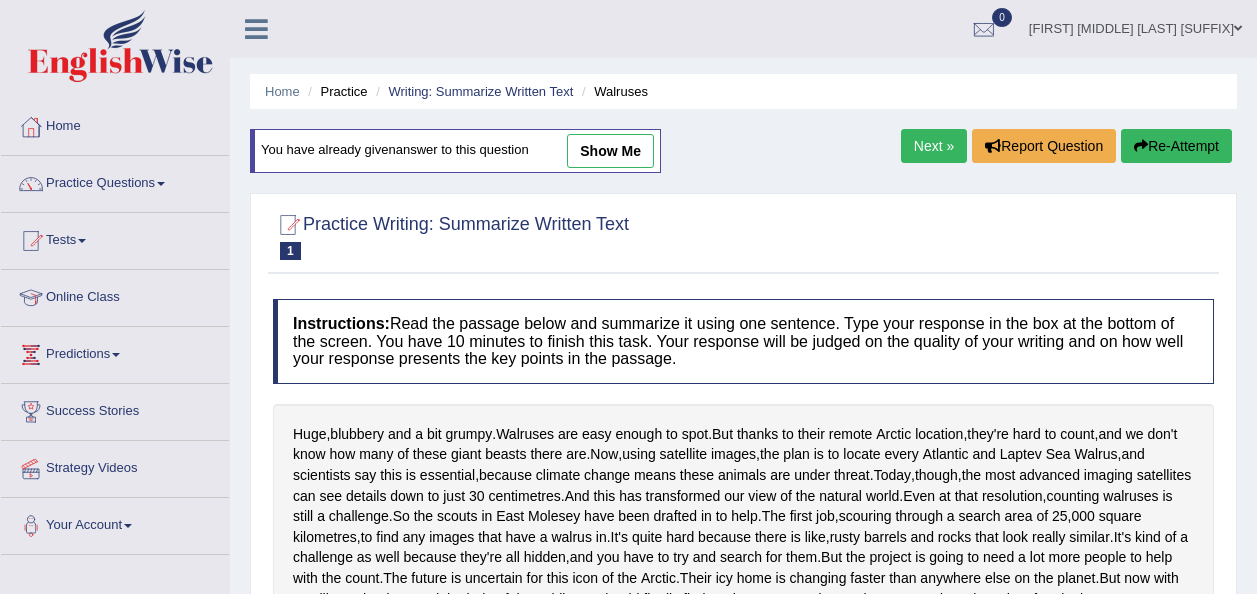 scroll, scrollTop: 0, scrollLeft: 0, axis: both 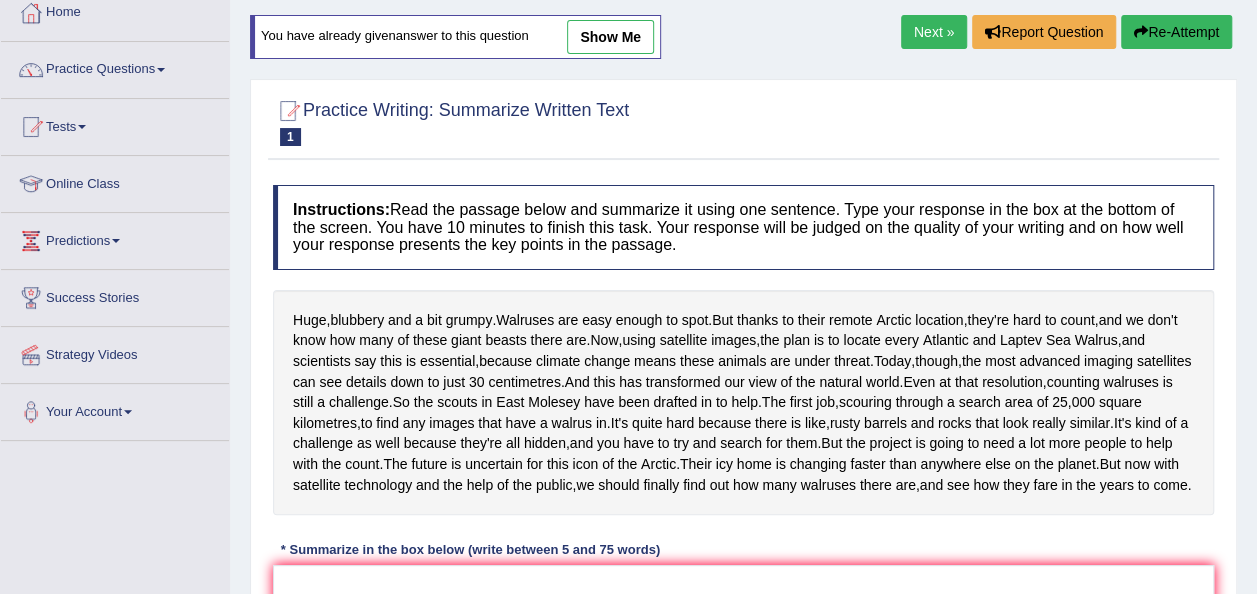click on "show me" at bounding box center (610, 37) 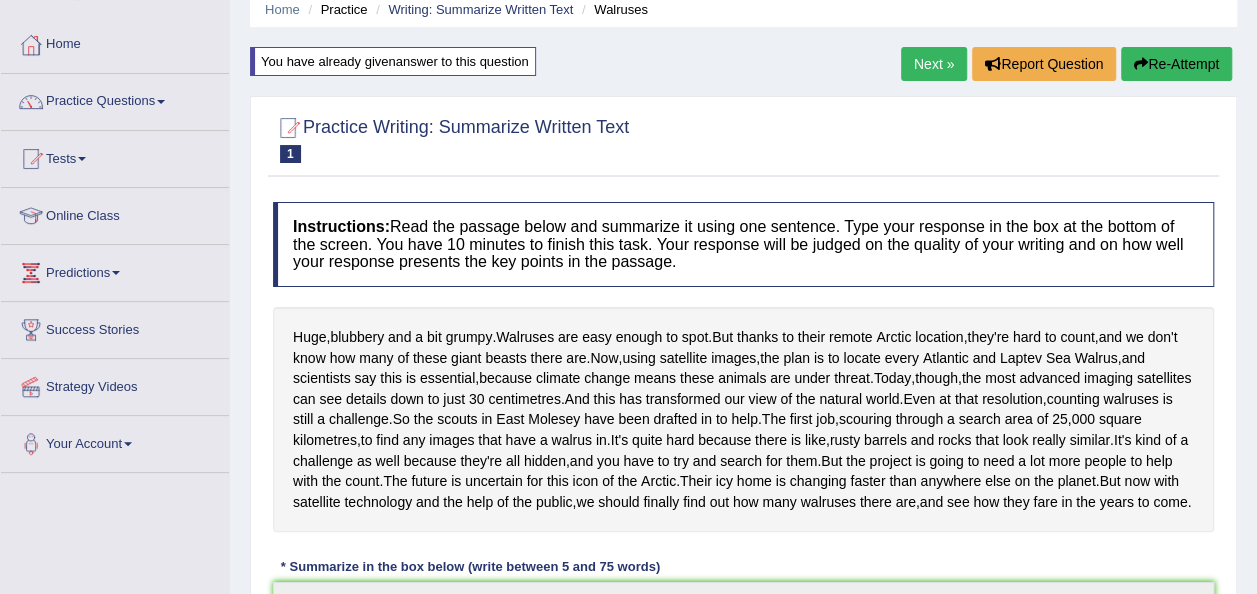 scroll, scrollTop: 81, scrollLeft: 0, axis: vertical 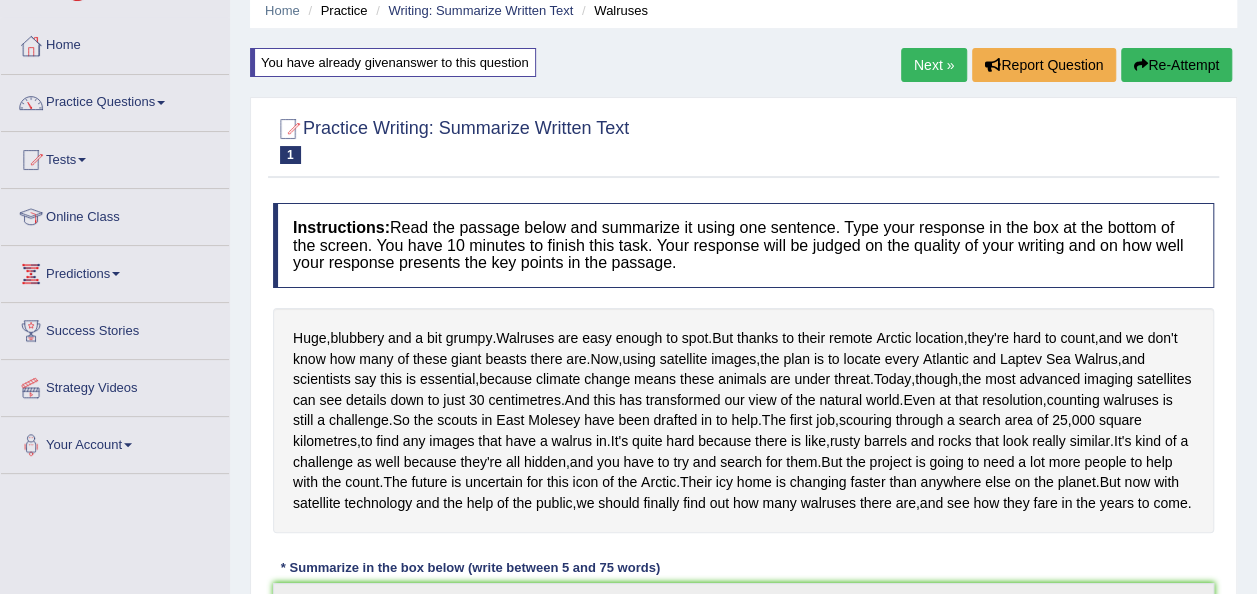 click at bounding box center (1141, 65) 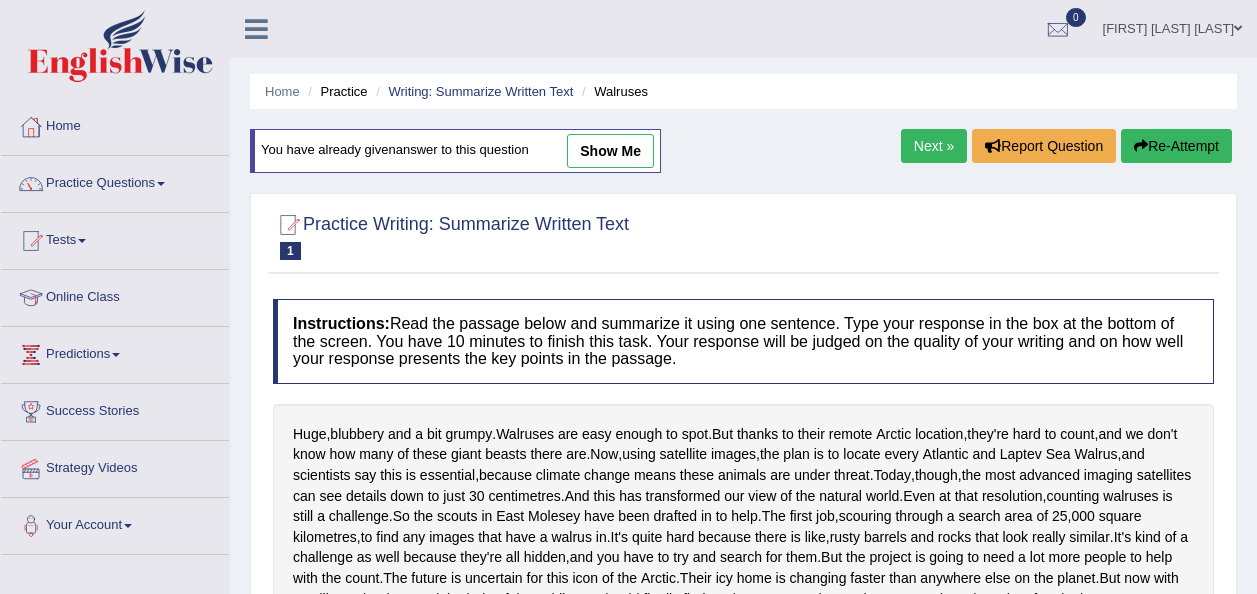 scroll, scrollTop: 81, scrollLeft: 0, axis: vertical 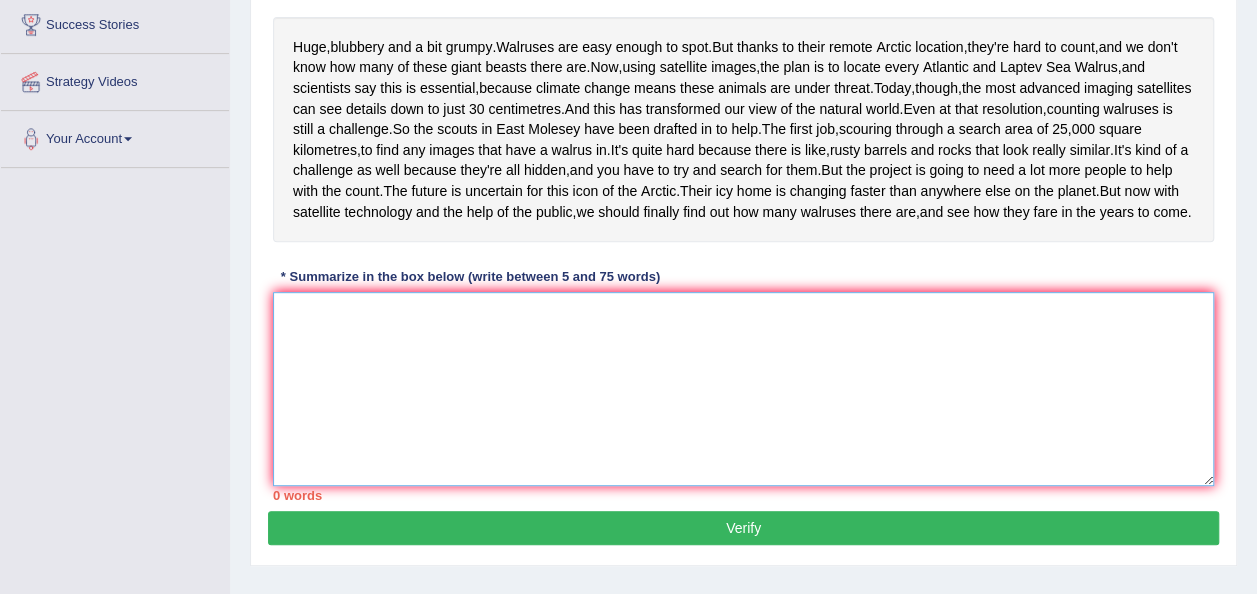 click at bounding box center (743, 389) 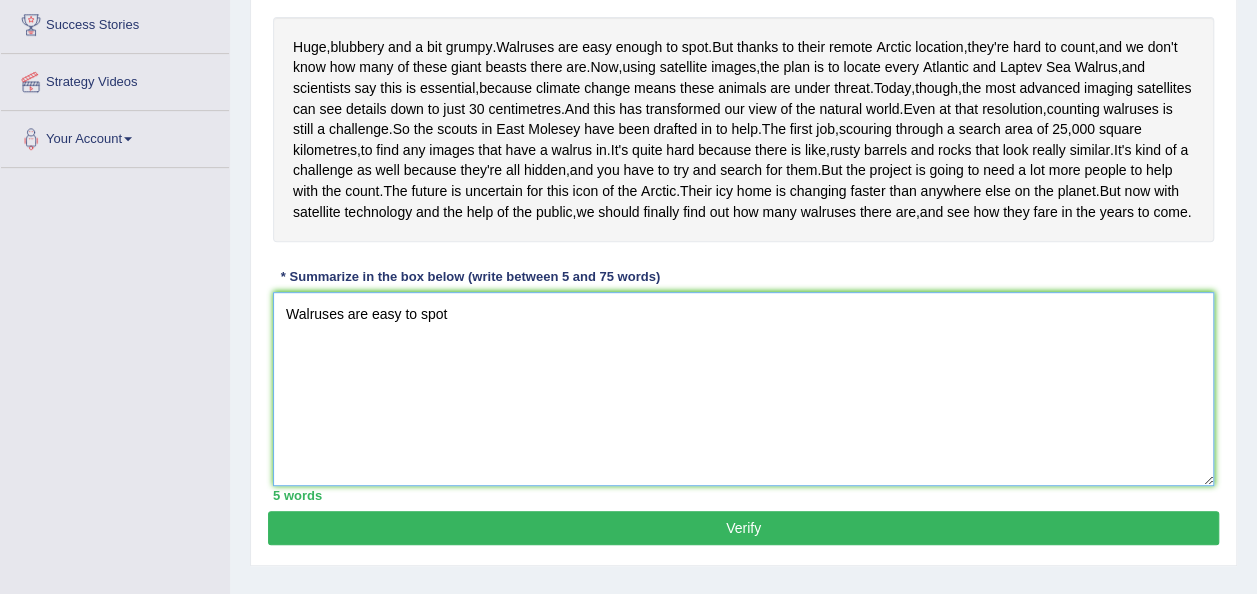 click on "Walruses are easy to spot" at bounding box center [743, 389] 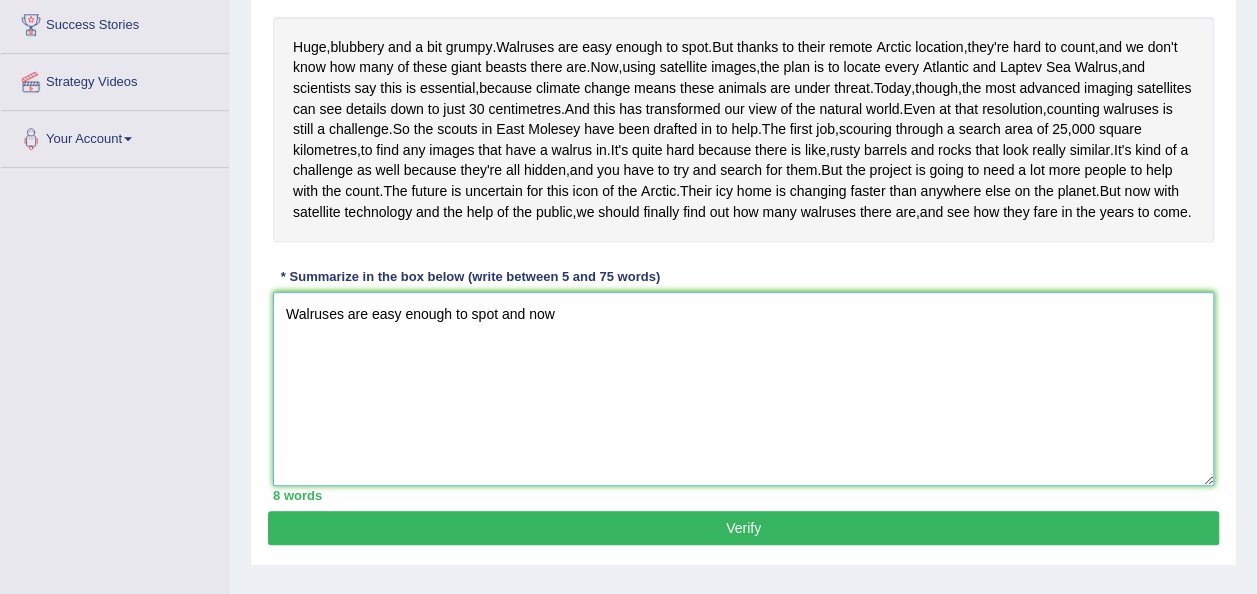 click on "Walruses are easy enough to spot and now" at bounding box center [743, 389] 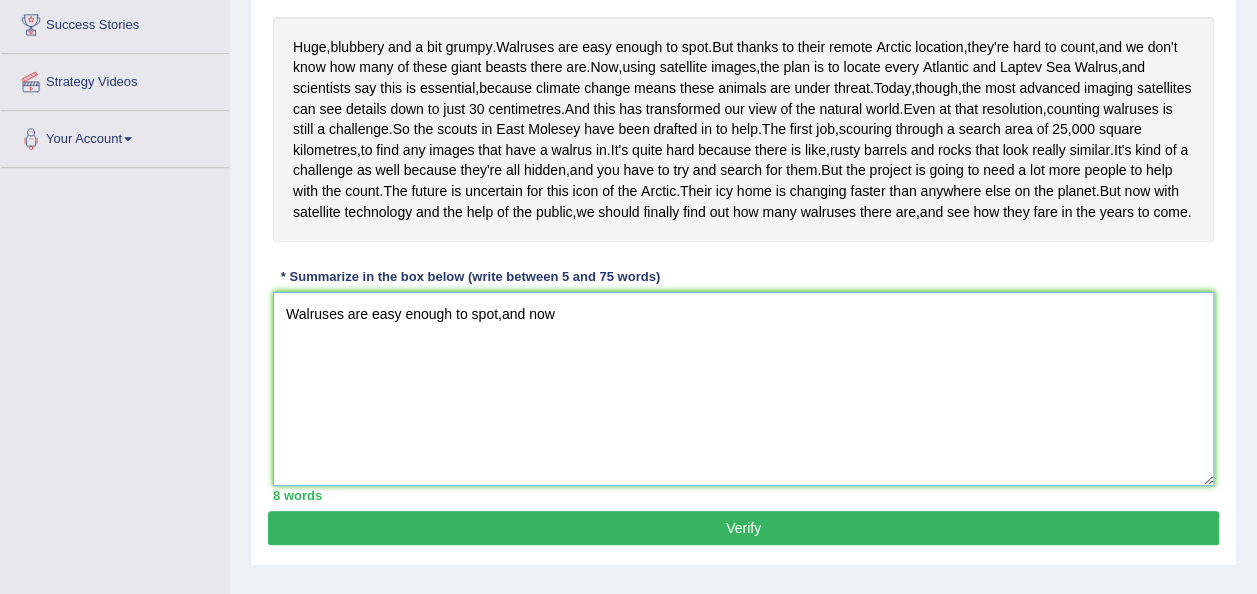 click on "Walruses are easy enough to spot,and now" at bounding box center [743, 389] 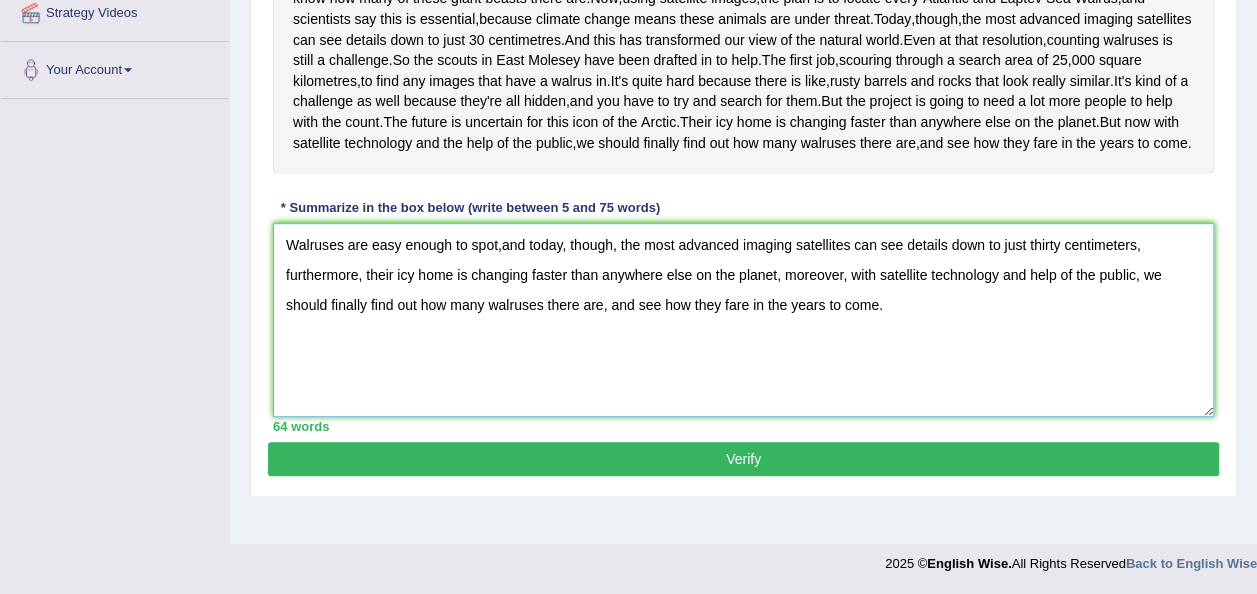 scroll, scrollTop: 521, scrollLeft: 0, axis: vertical 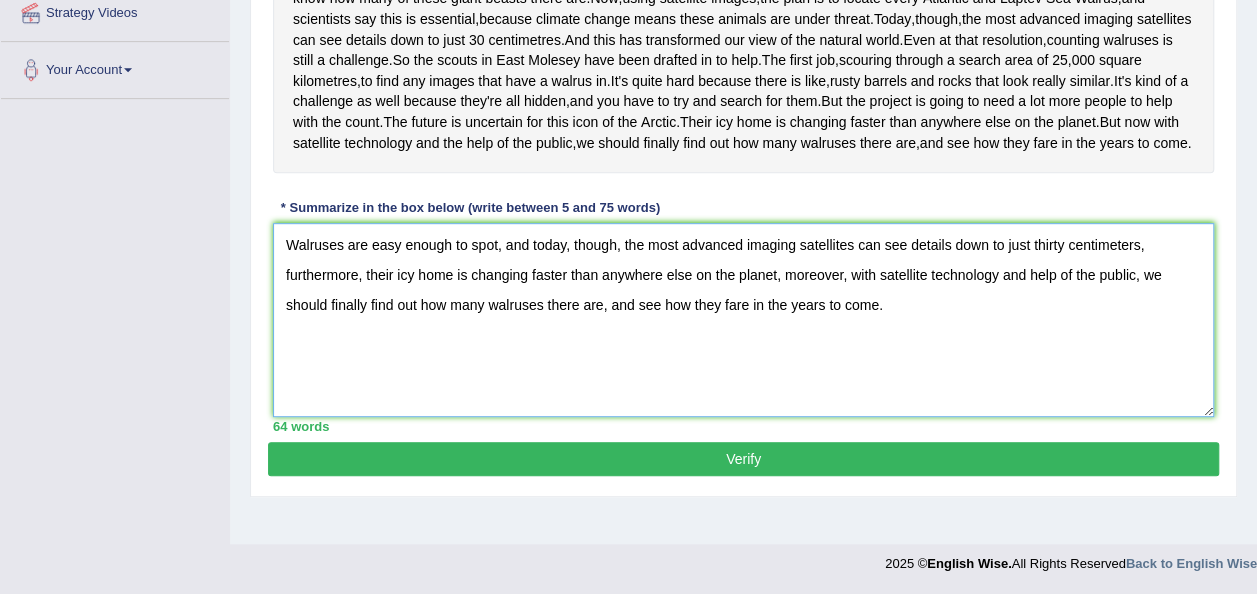 type on "Walruses are easy enough to spot, and today, though, the most advanced imaging satellites can see details down to just thirty centimeters, furthermore, their icy home is changing faster than anywhere else on the planet, moreover, with satellite technology and help of the public, we should finally find out how many walruses there are, and see how they fare in the years to come." 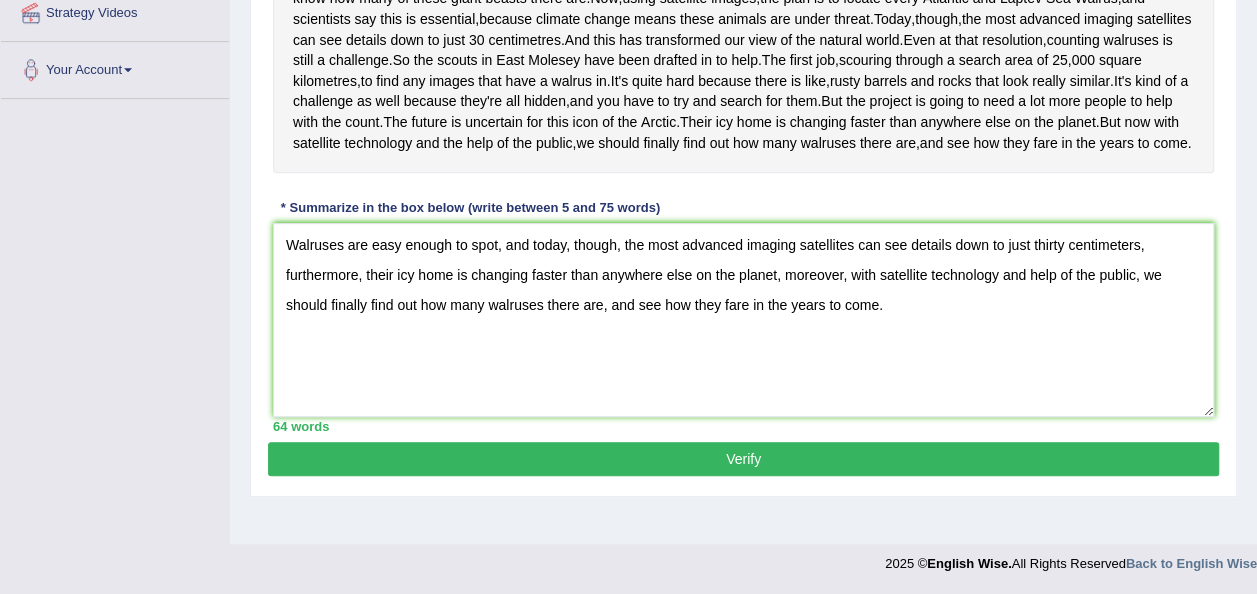 click on "Verify" at bounding box center (743, 459) 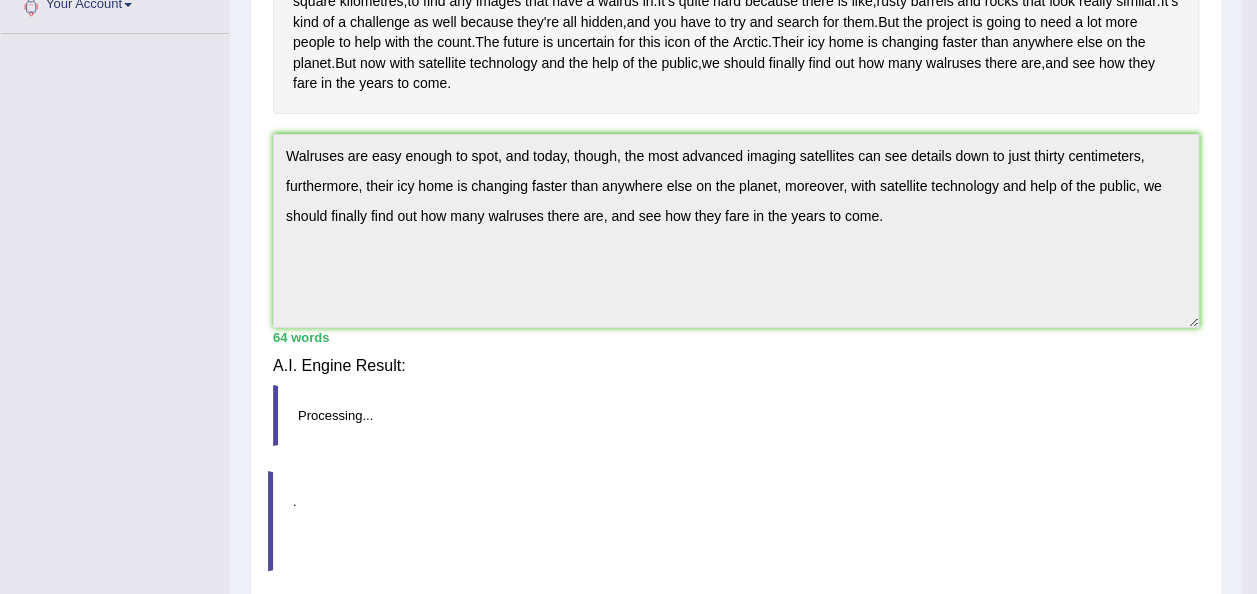 scroll, scrollTop: 497, scrollLeft: 0, axis: vertical 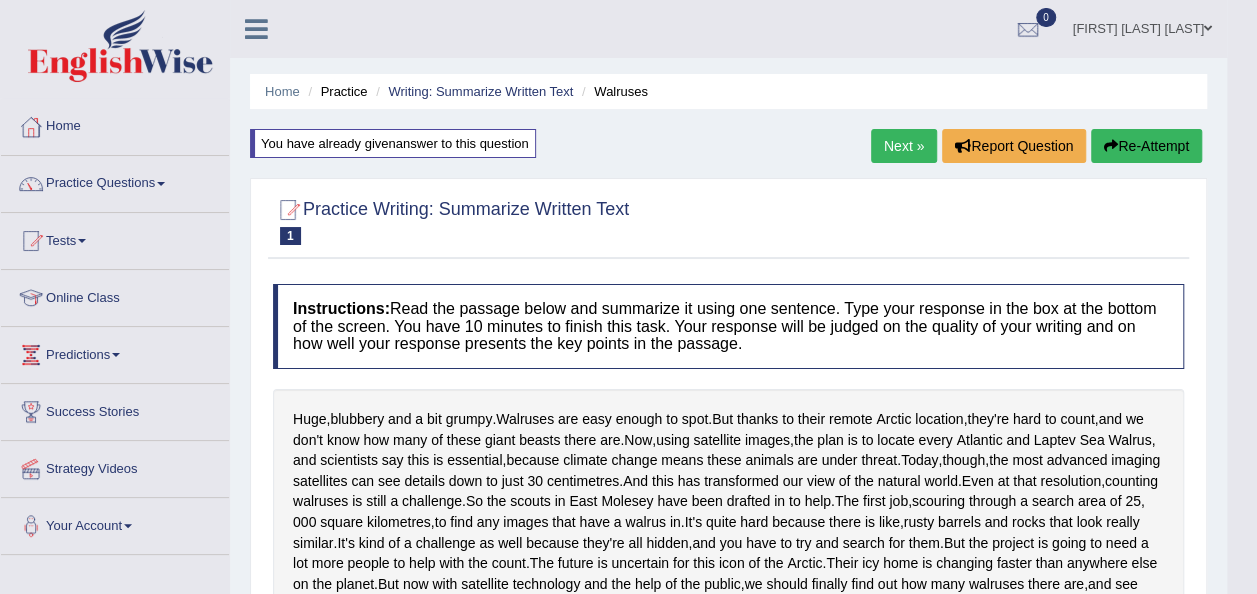click on "Next »" at bounding box center (904, 146) 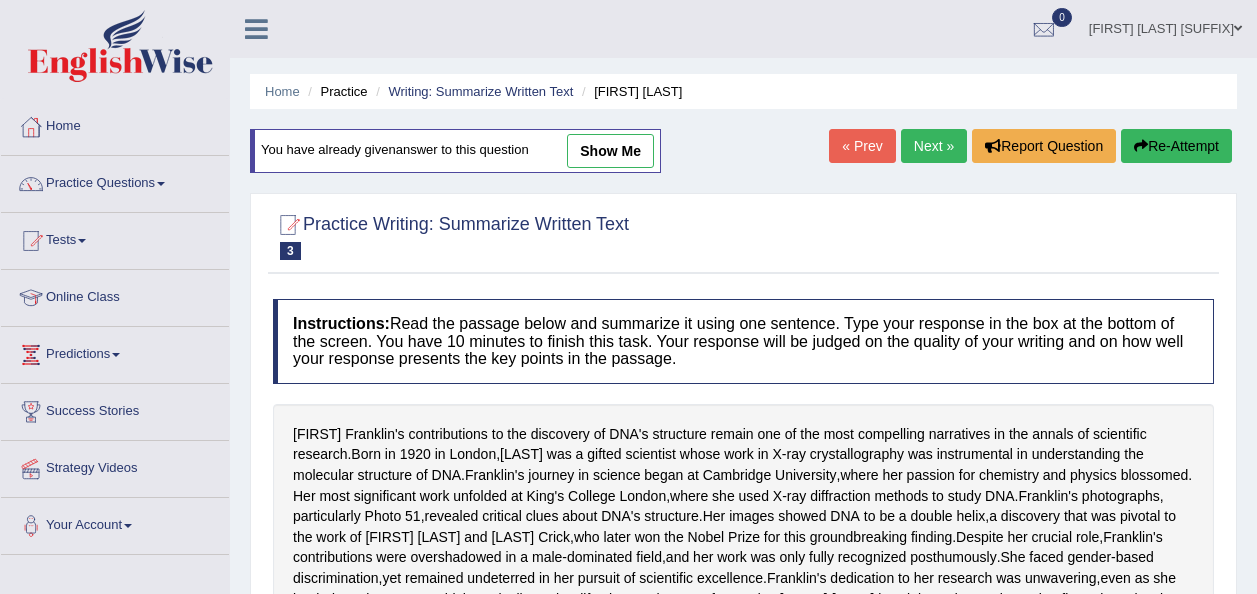 scroll, scrollTop: 0, scrollLeft: 0, axis: both 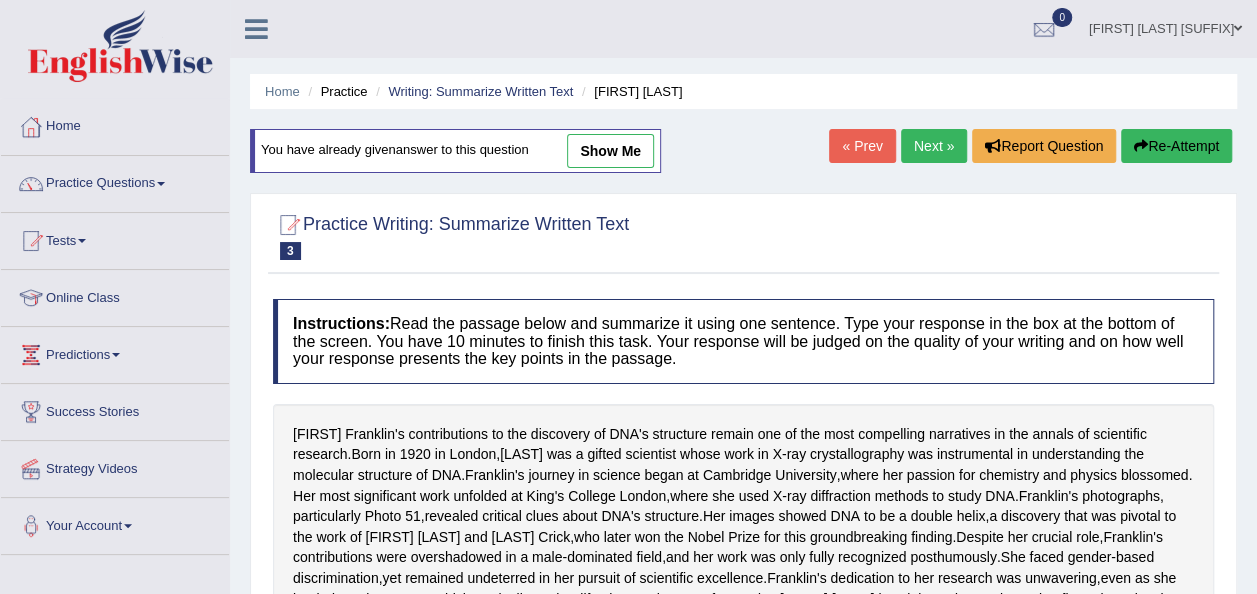 click on "Next »" at bounding box center [934, 146] 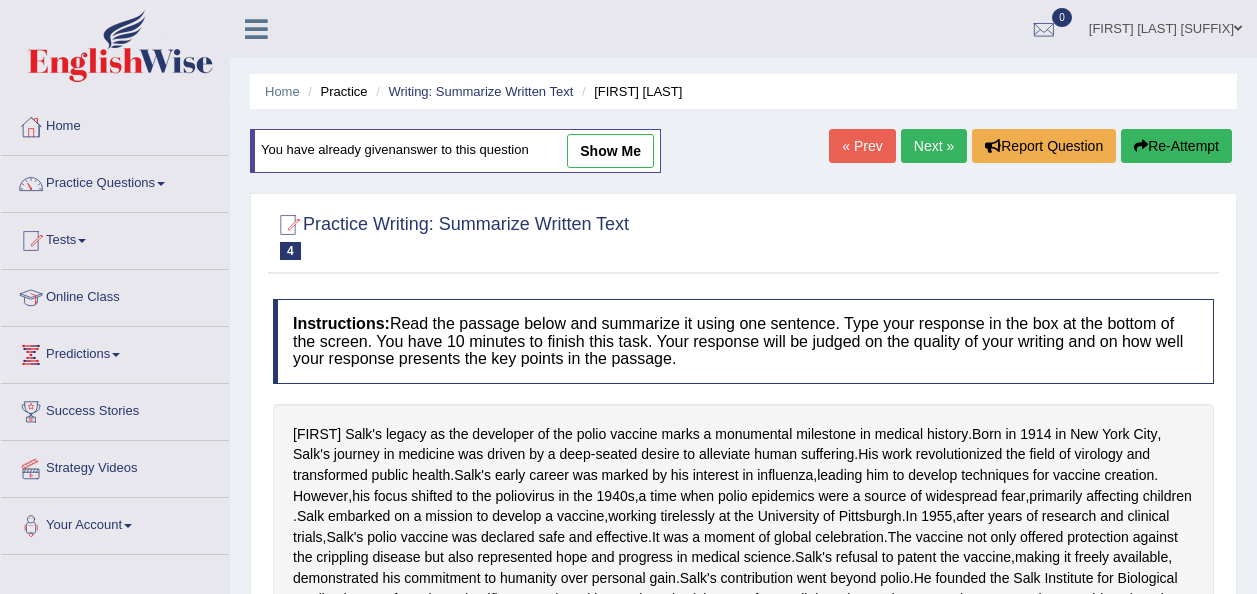 scroll, scrollTop: 0, scrollLeft: 0, axis: both 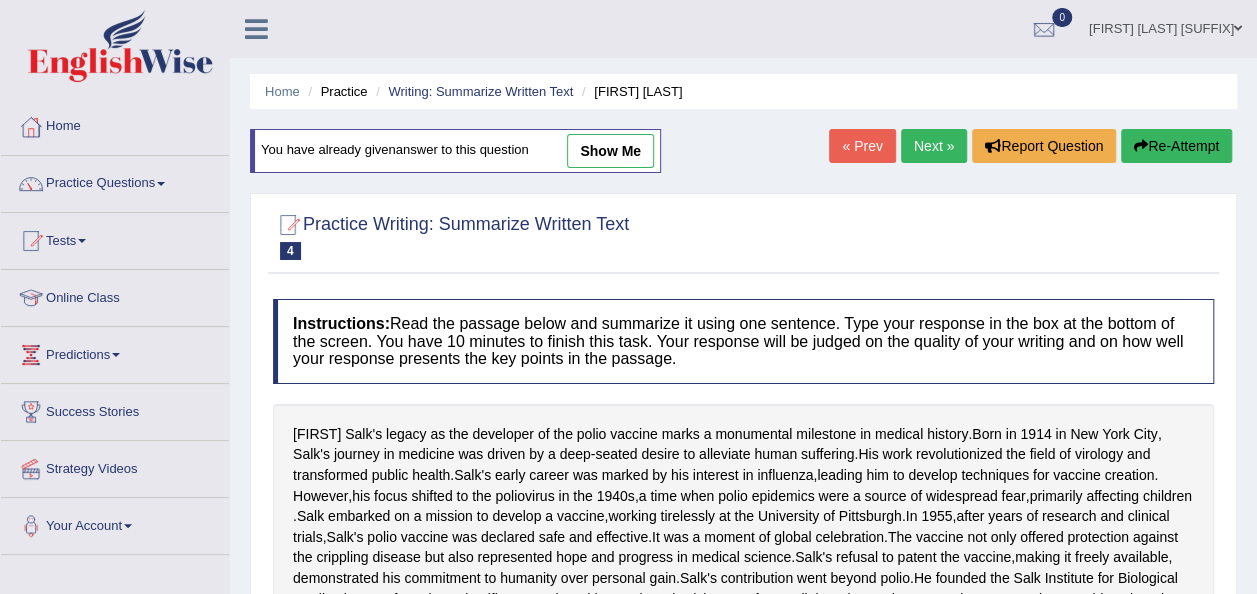 click on "Next »" at bounding box center [934, 146] 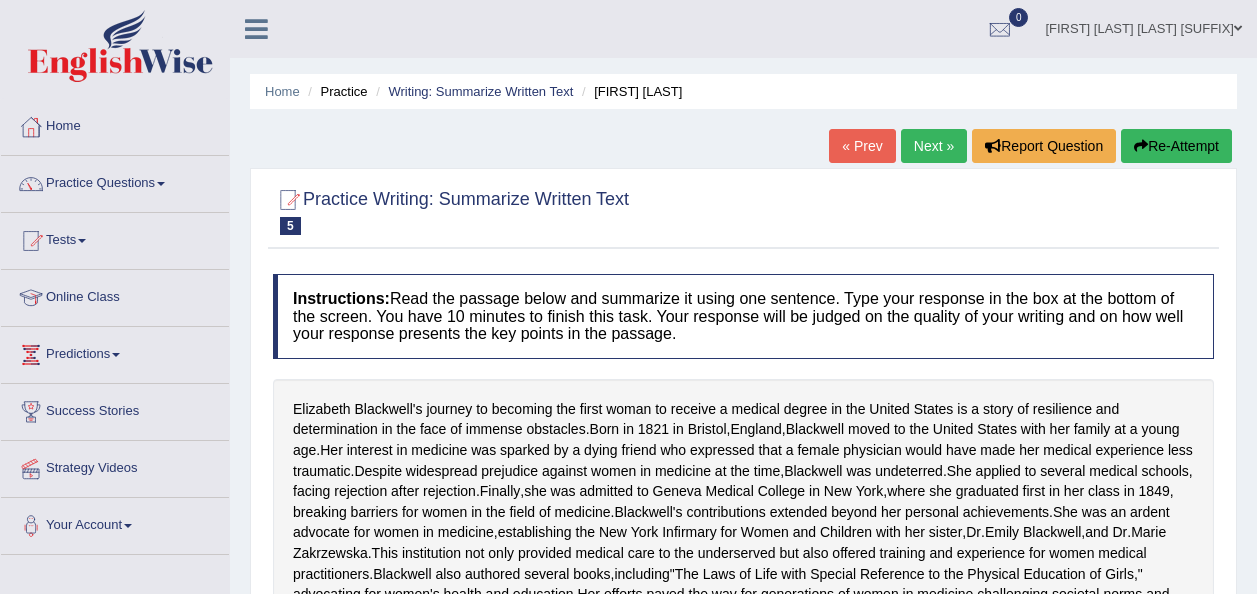 scroll, scrollTop: 0, scrollLeft: 0, axis: both 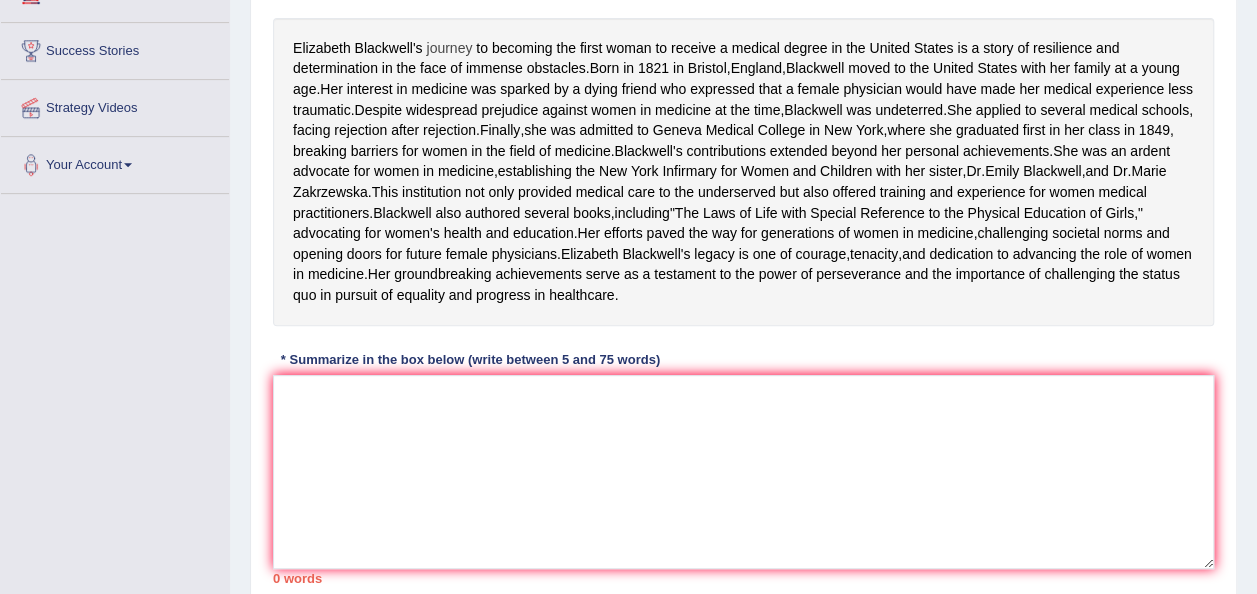 drag, startPoint x: 292, startPoint y: 40, endPoint x: 456, endPoint y: 40, distance: 164 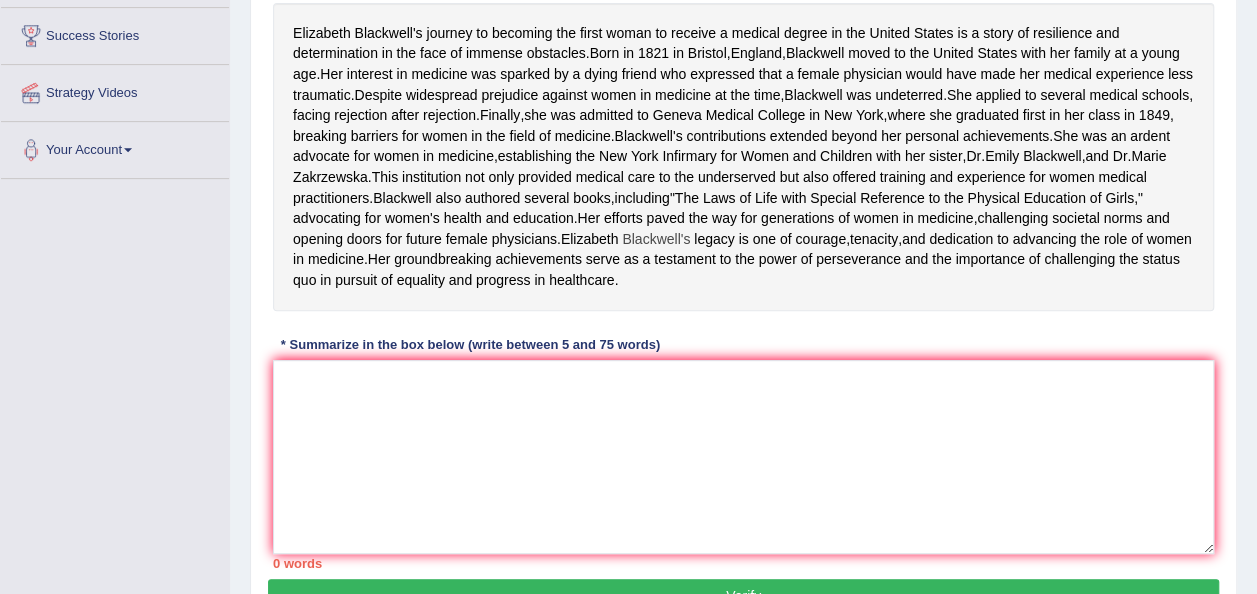 scroll, scrollTop: 377, scrollLeft: 0, axis: vertical 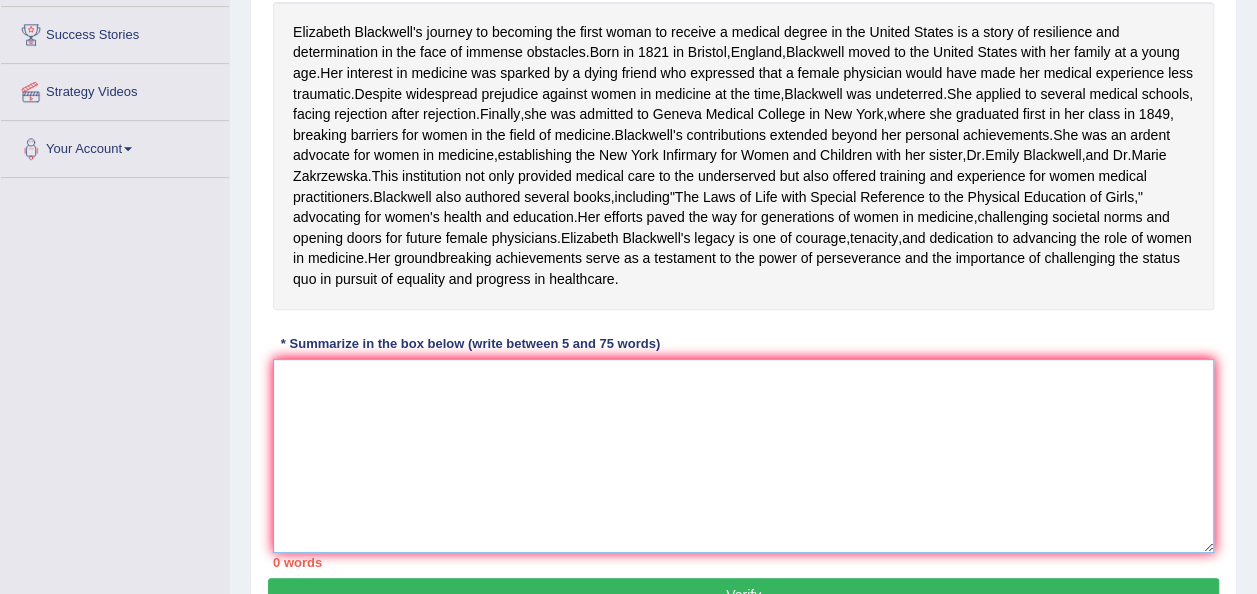 click at bounding box center [743, 456] 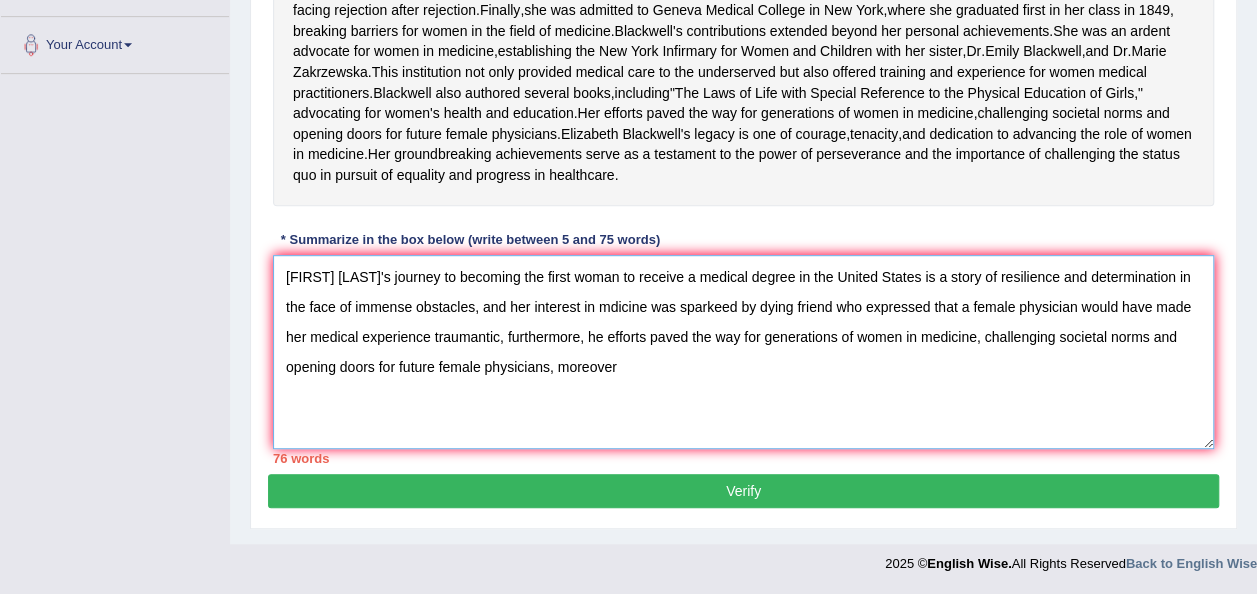 scroll, scrollTop: 598, scrollLeft: 0, axis: vertical 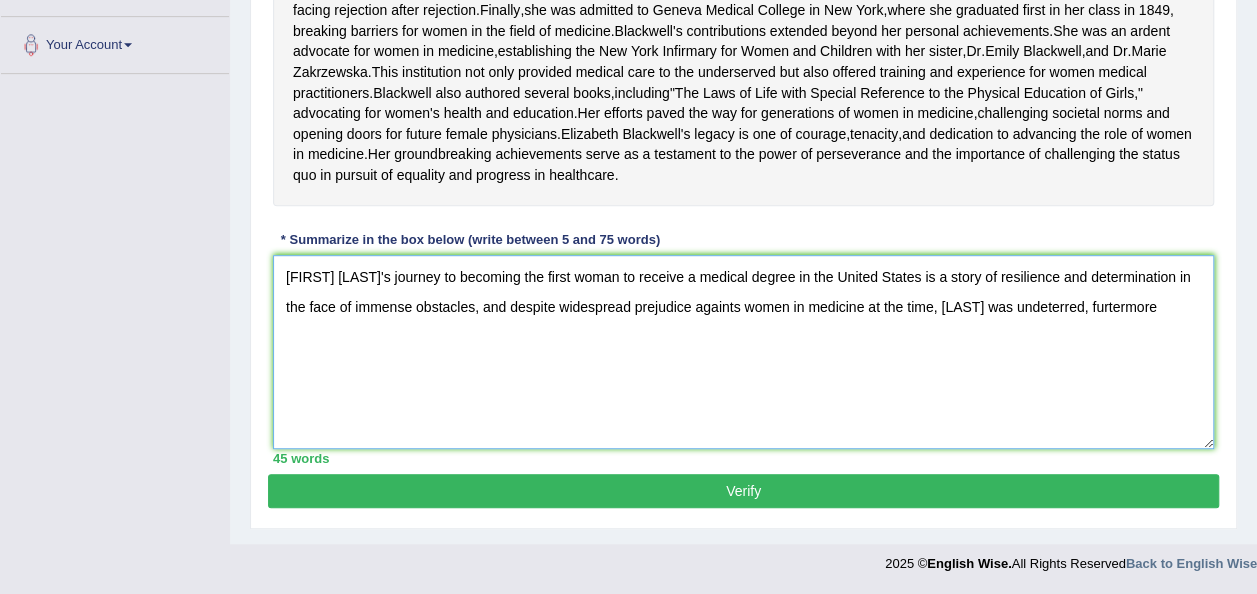 click on "Elizabeth Blackwell's journey to becoming the first woman to receive a medical degree in the United States is a story of resilience and determination in the face of immense obstacles, and despite widespread prejudice againts women in medicine at the time, Blackwell was undeterred, furtermore" at bounding box center (743, 352) 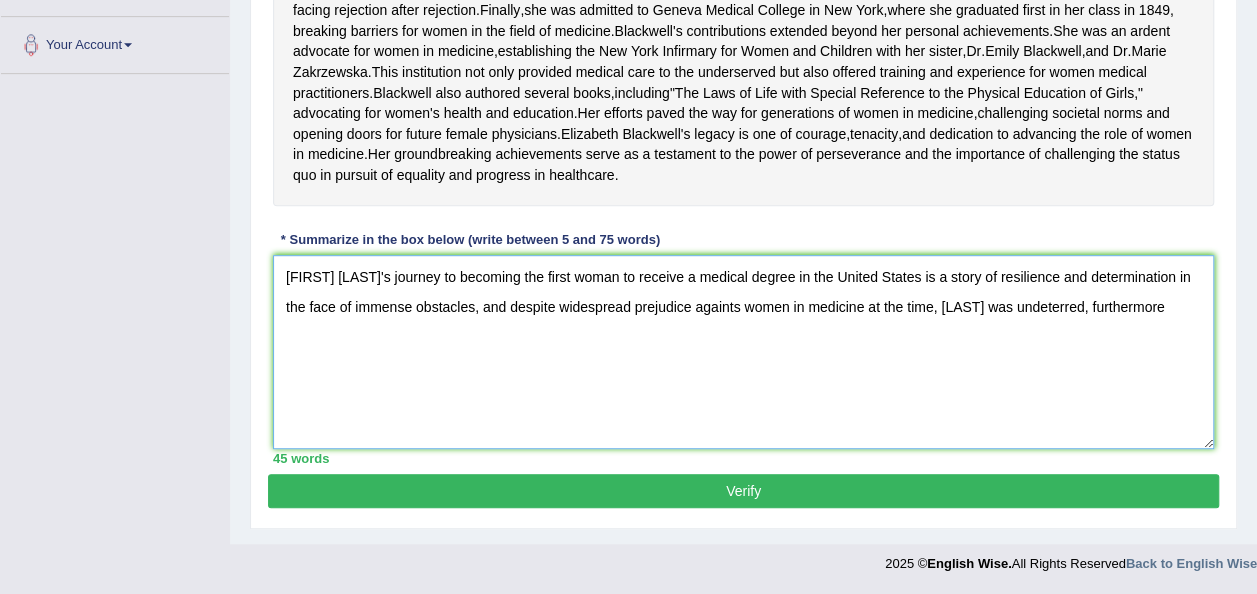 click on "Elizabeth Blackwell's journey to becoming the first woman to receive a medical degree in the United States is a story of resilience and determination in the face of immense obstacles, and despite widespread prejudice againts women in medicine at the time, Blackwell was undeterred, furthermore" at bounding box center [743, 352] 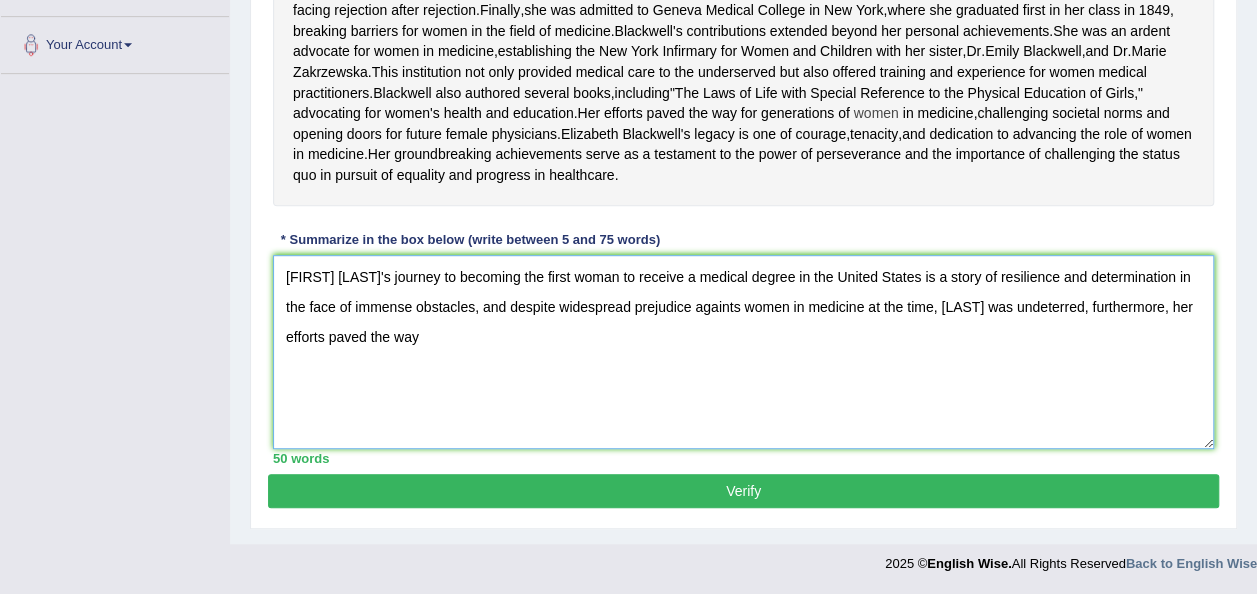 scroll, scrollTop: 552, scrollLeft: 0, axis: vertical 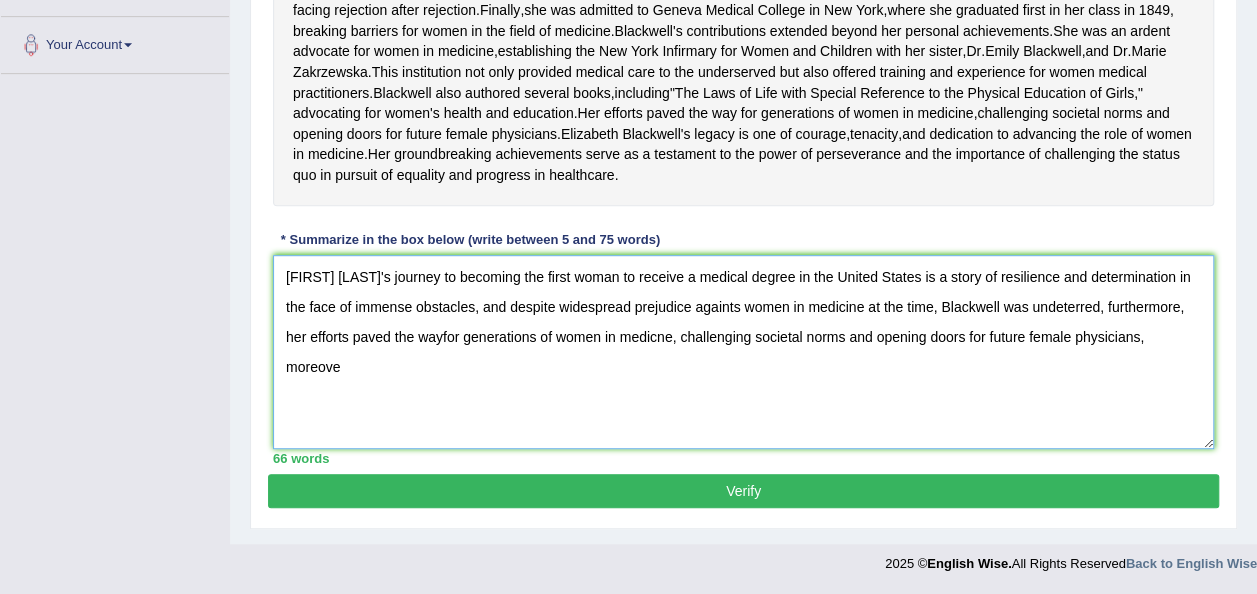 type on "Elizabeth Blackwell's journey to becoming the first woman to receive a medical degree in the United States is a story of resilience and determination in the face of immense obstacles, and despite widespread prejudice againts women in medicine at the time, Blackwell was undeterred, furthermore, her efforts paved the wayfor generations of women in medicne, challenging societal norms and opening doors for future female physicians, moreover" 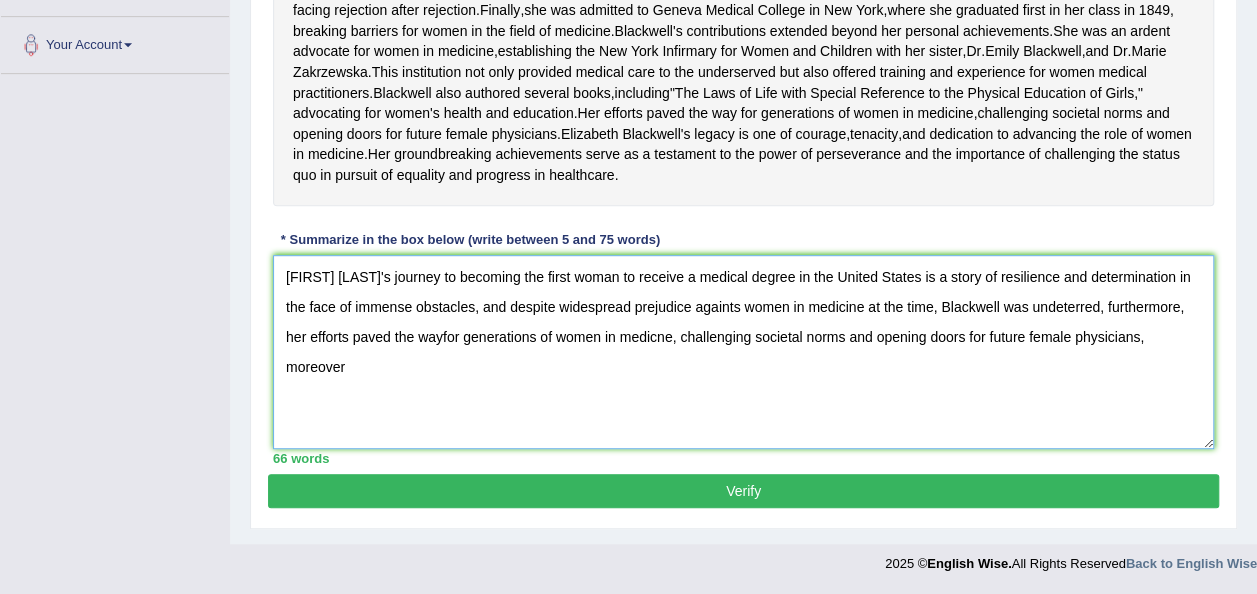 drag, startPoint x: 350, startPoint y: 457, endPoint x: 286, endPoint y: 343, distance: 130.73637 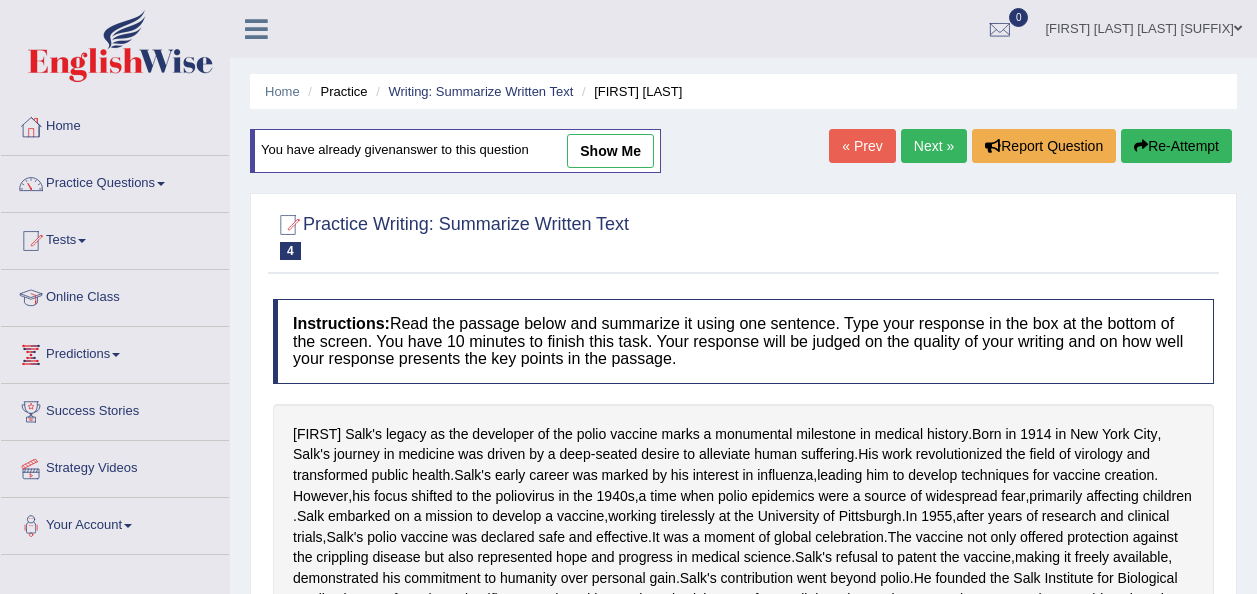 scroll, scrollTop: 0, scrollLeft: 0, axis: both 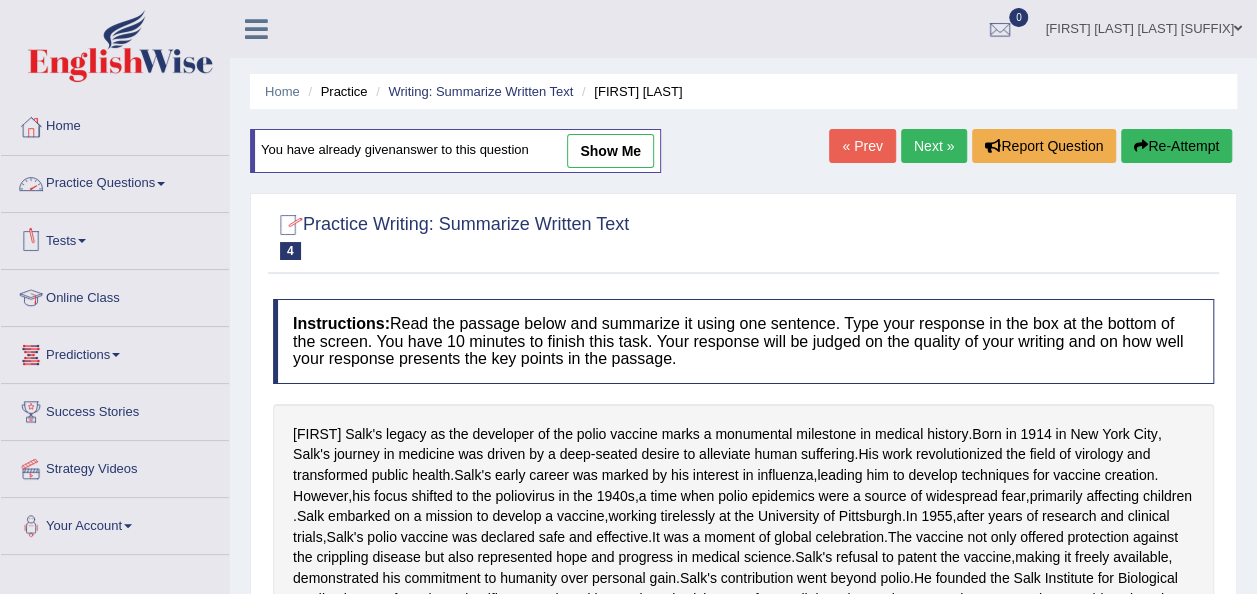 click on "Practice Questions" at bounding box center [115, 181] 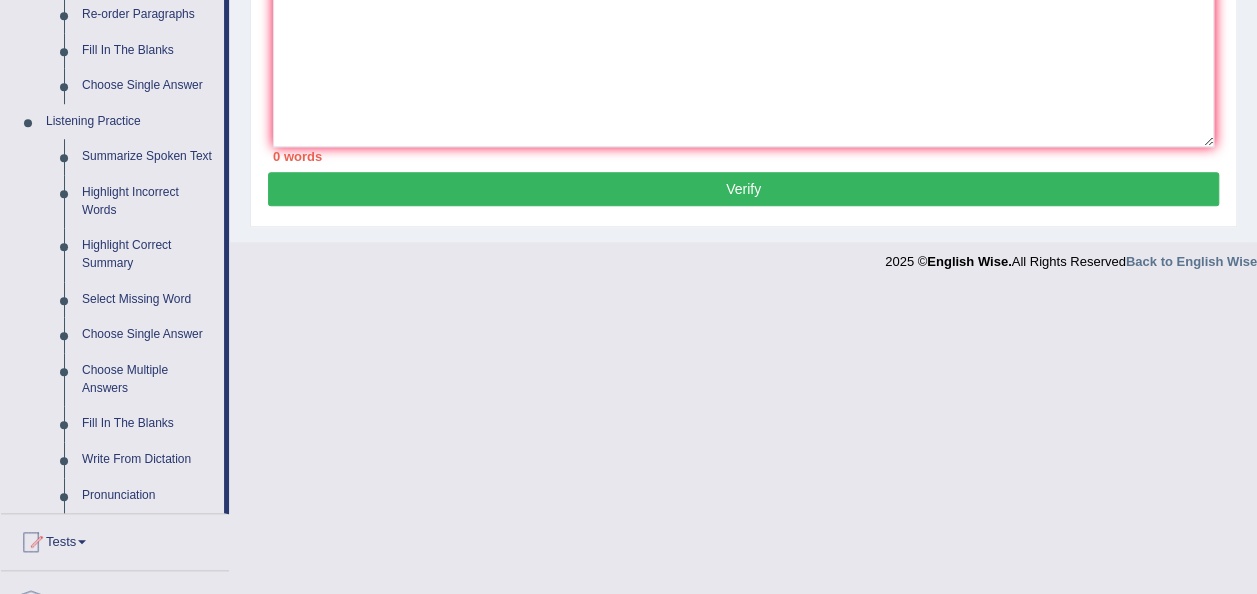 scroll, scrollTop: 773, scrollLeft: 0, axis: vertical 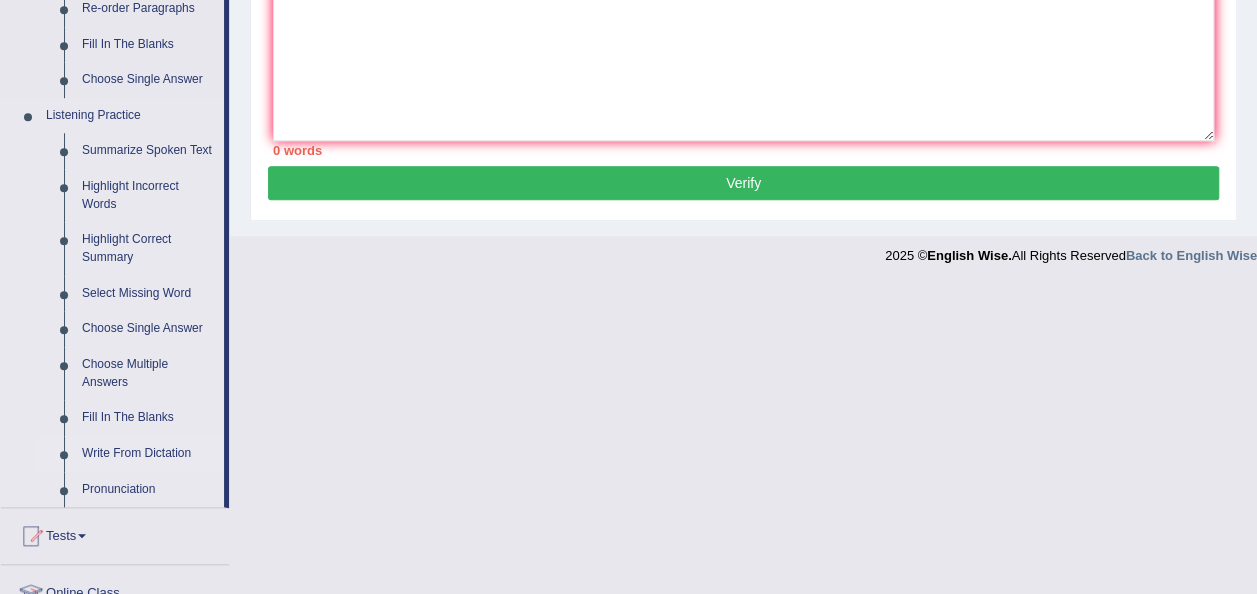 click on "Write From Dictation" at bounding box center [148, 454] 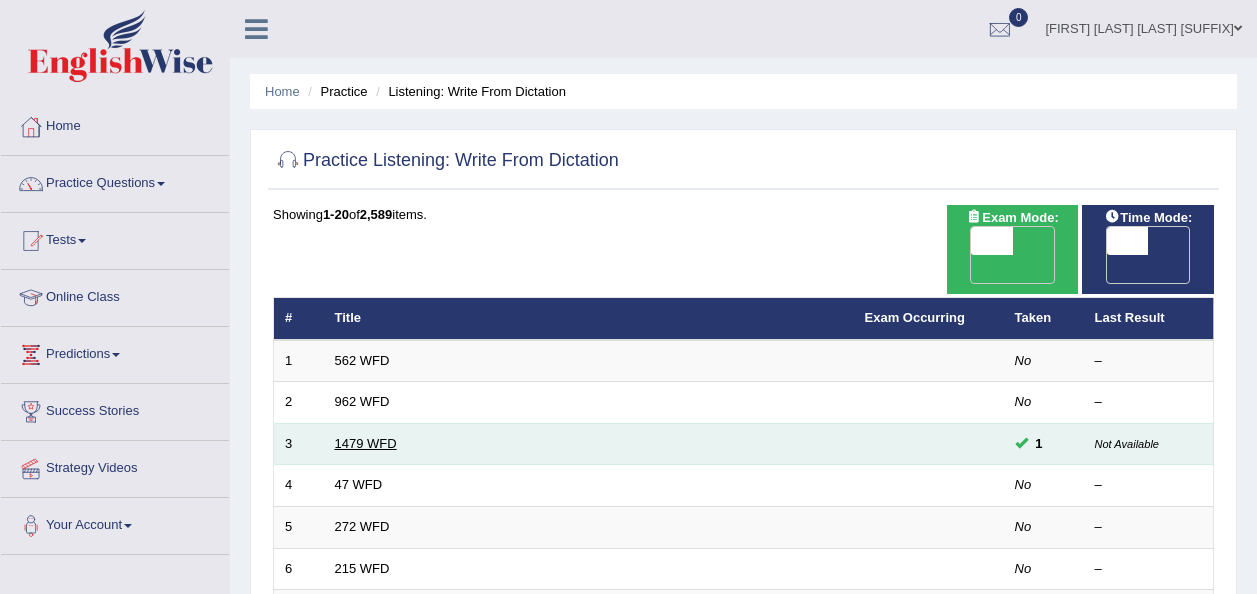scroll, scrollTop: 0, scrollLeft: 0, axis: both 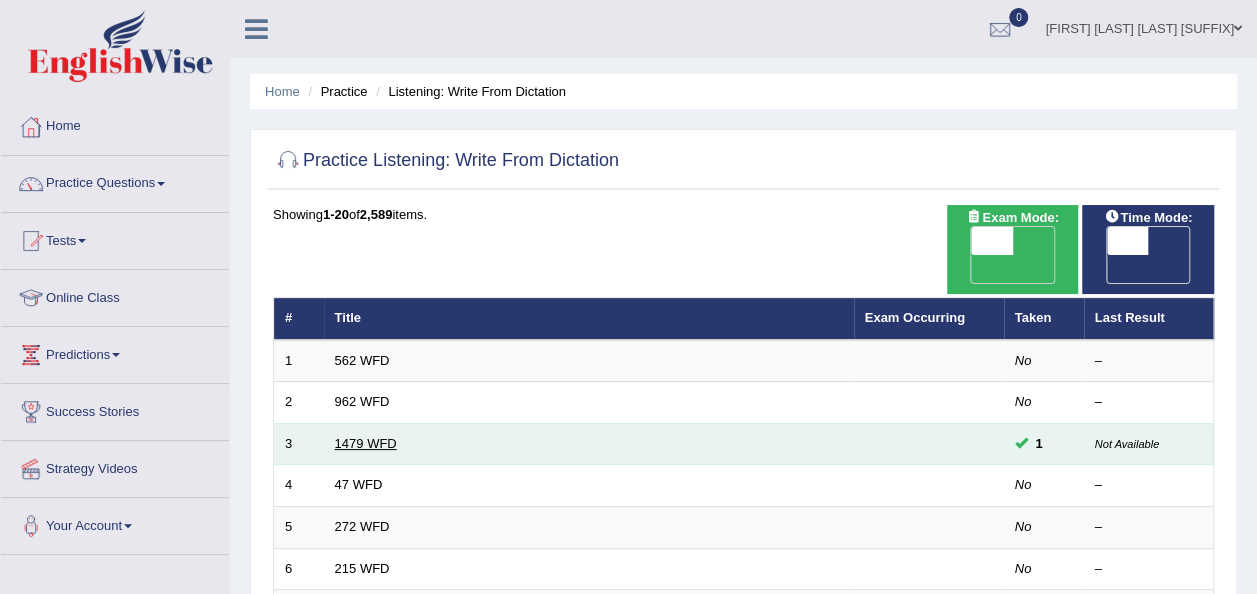 click on "1479 WFD" at bounding box center [366, 443] 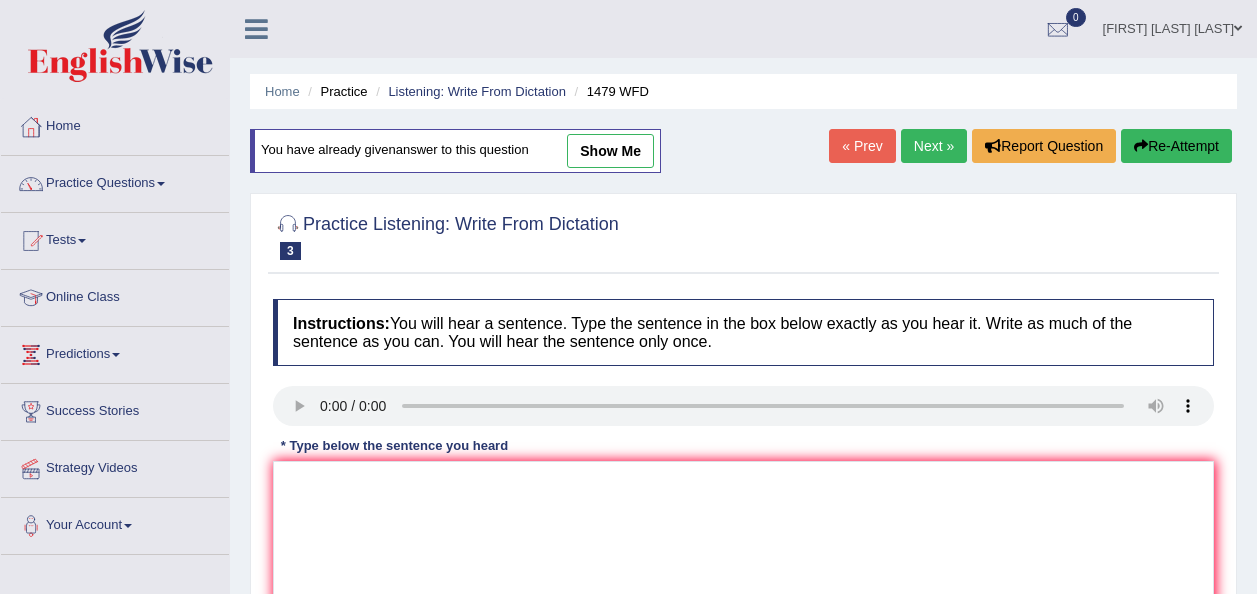 scroll, scrollTop: 0, scrollLeft: 0, axis: both 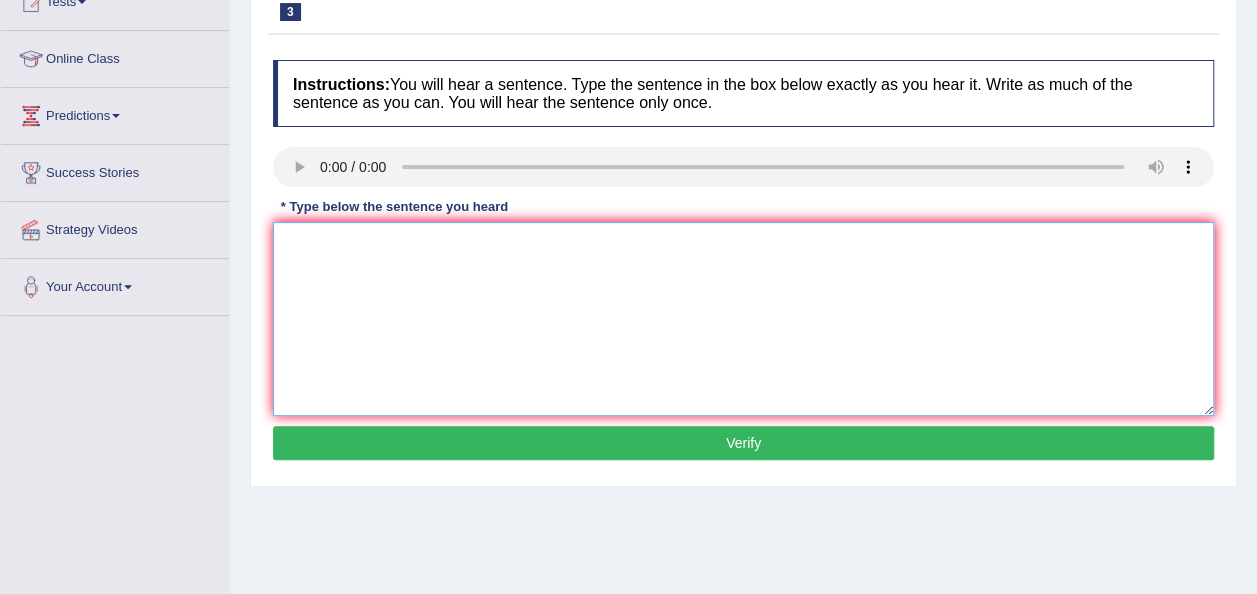 click at bounding box center (743, 319) 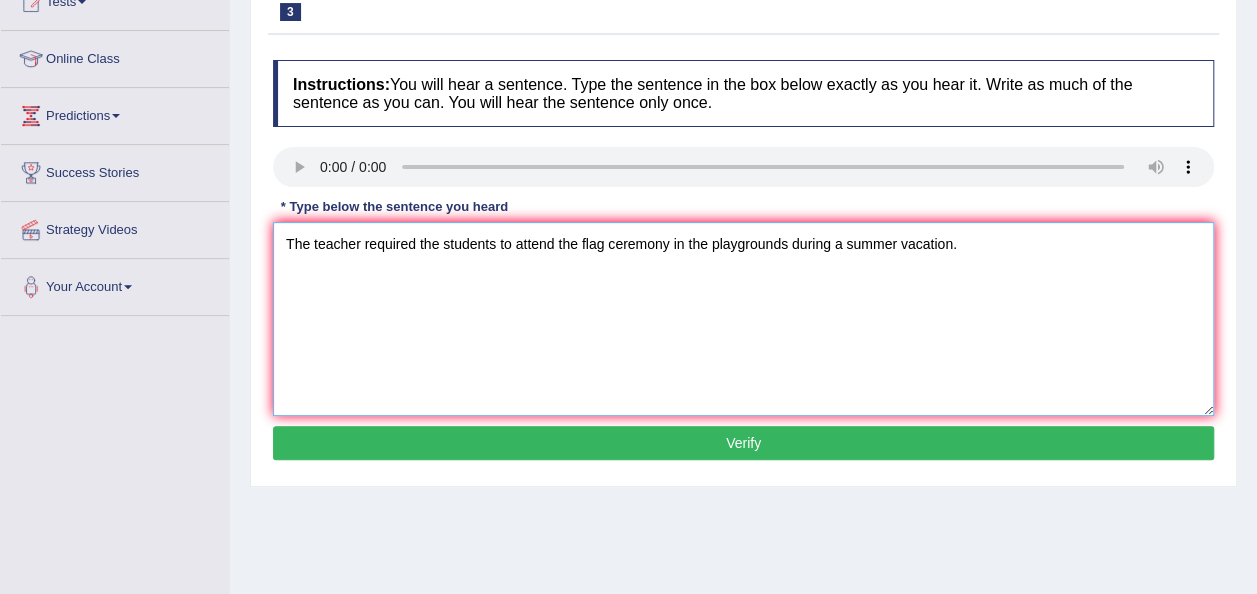 type on "The teacher required the students to attend the flag ceremony in the playgrounds during a summer vacation." 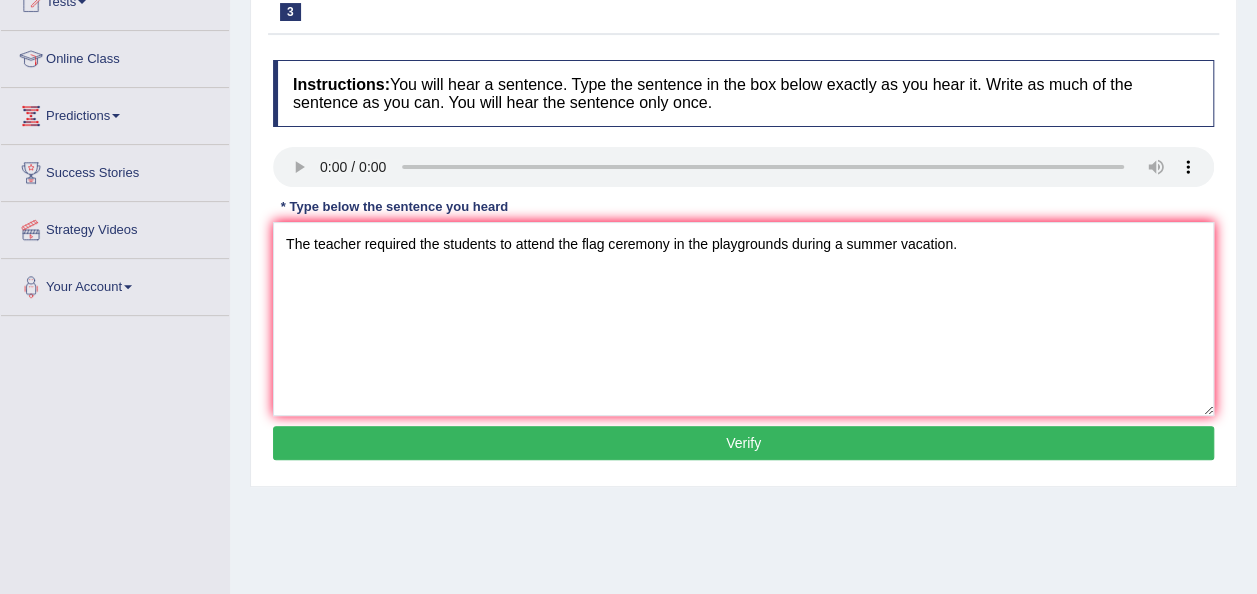 click on "Verify" at bounding box center (743, 443) 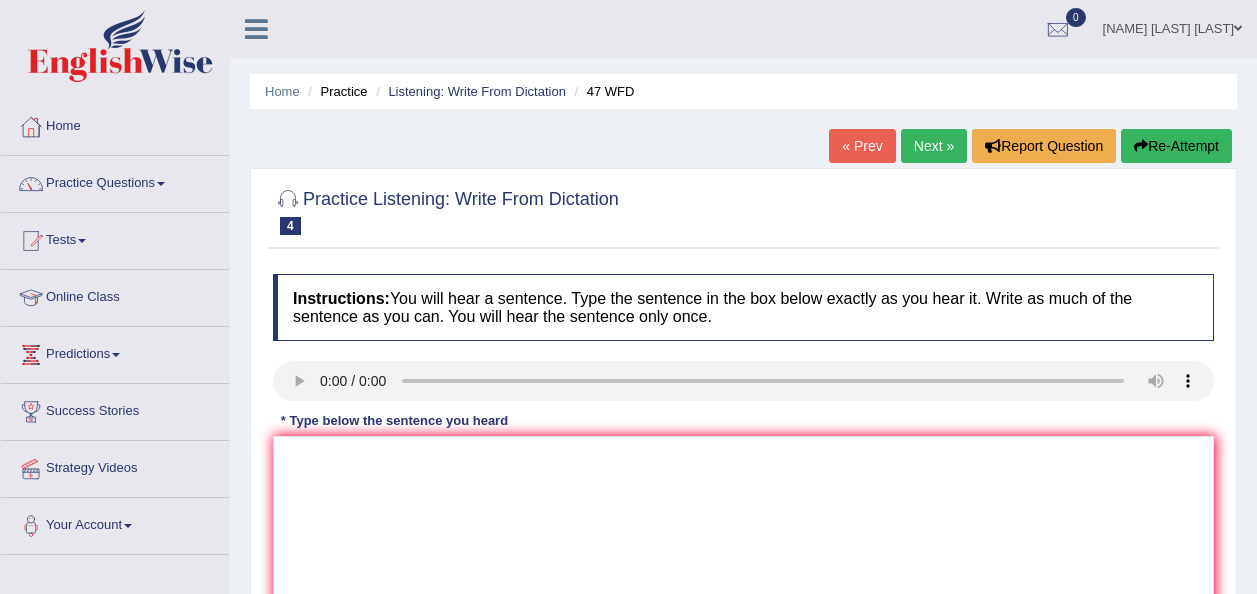 scroll, scrollTop: 0, scrollLeft: 0, axis: both 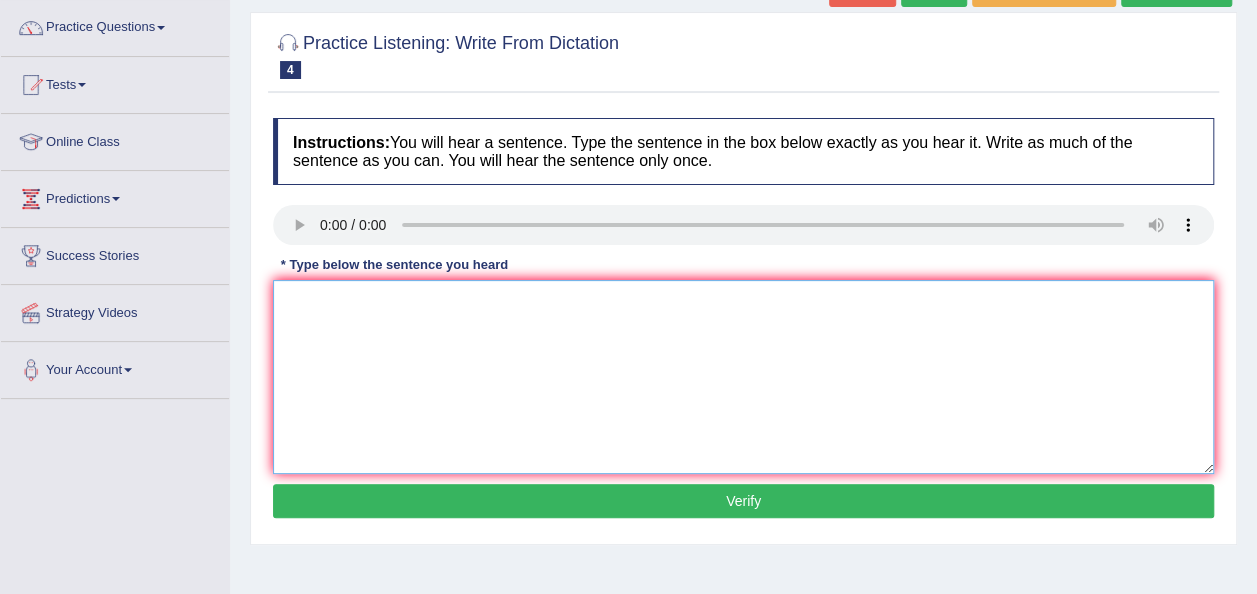 click at bounding box center (743, 377) 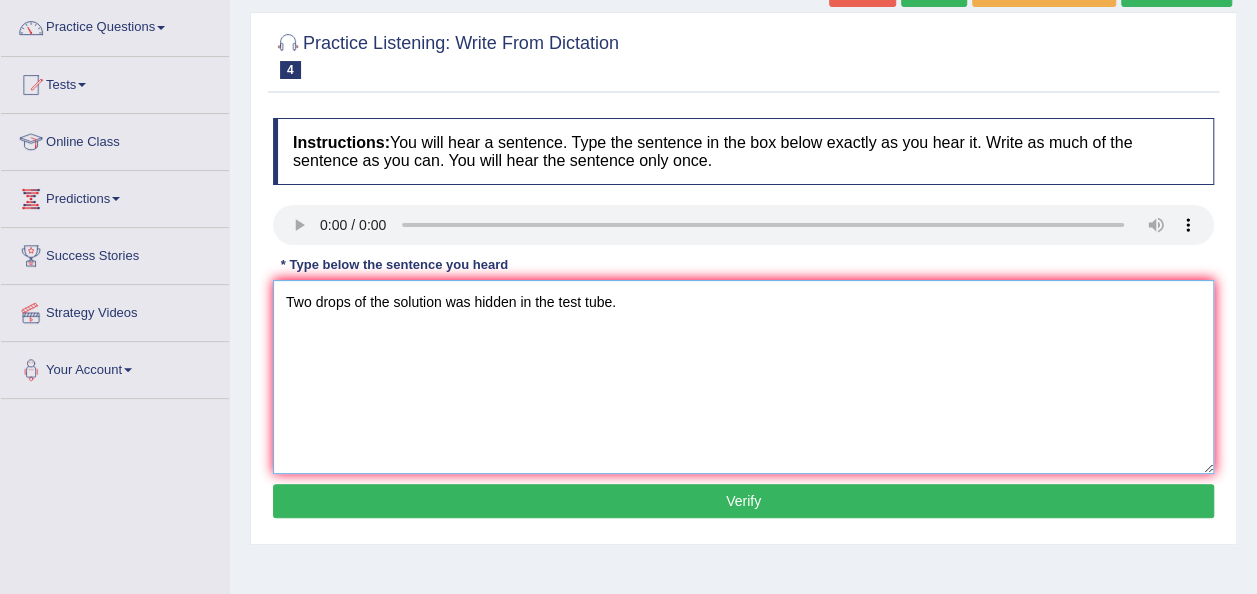type on "Two drops of the solution was hidden in the test tube." 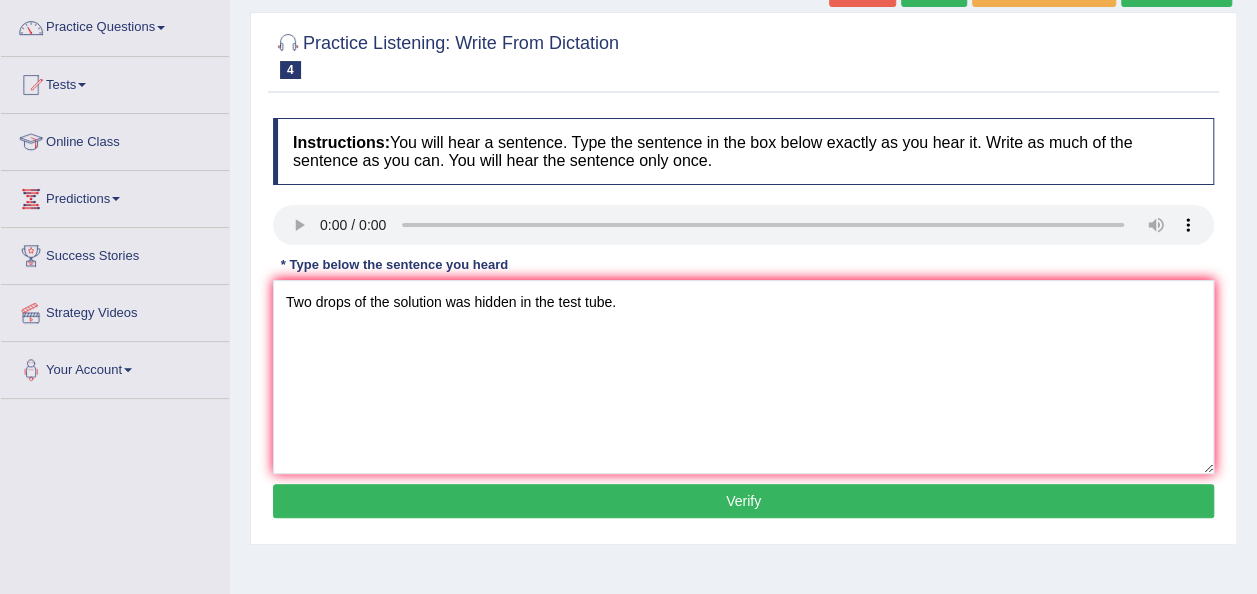 click on "Verify" at bounding box center [743, 501] 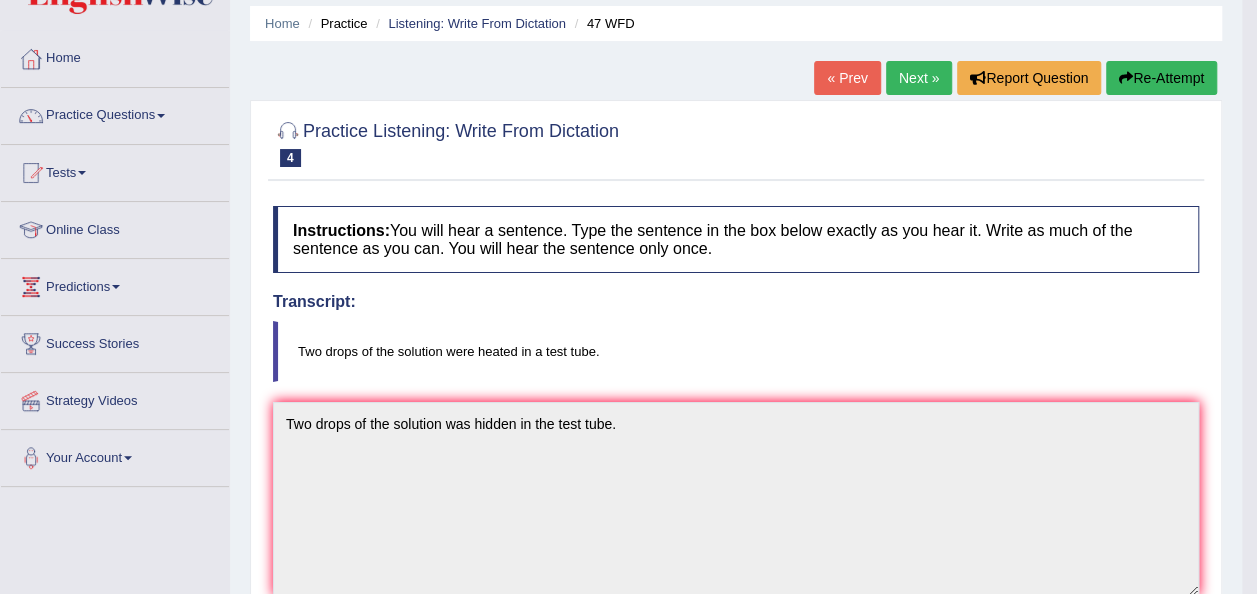 scroll, scrollTop: 68, scrollLeft: 0, axis: vertical 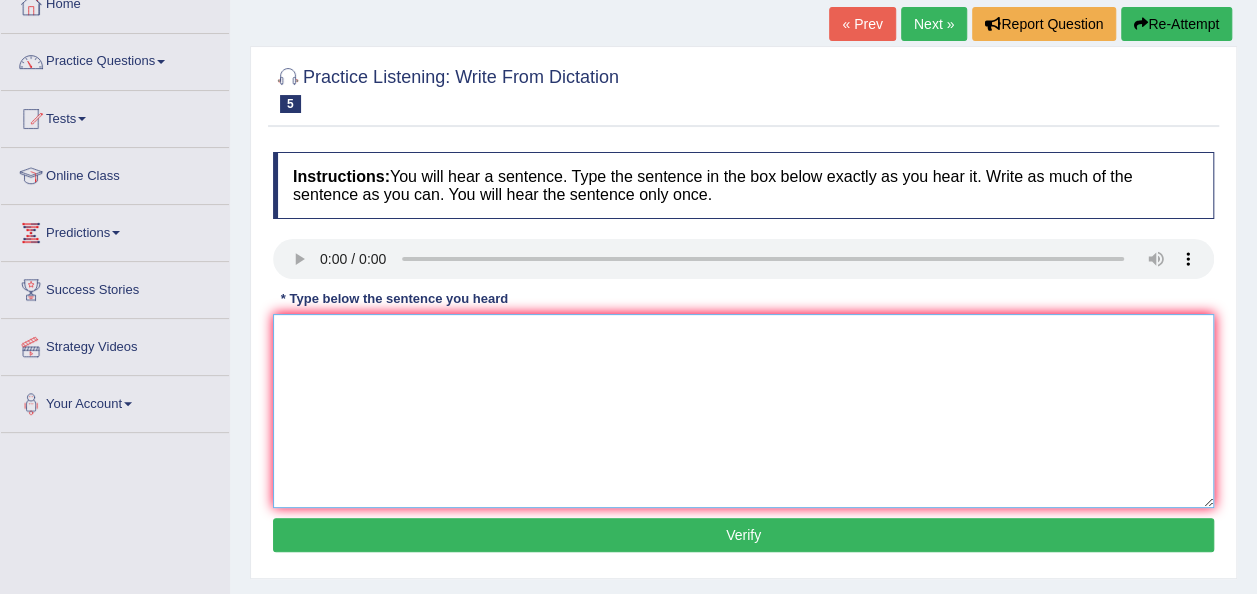 click at bounding box center [743, 411] 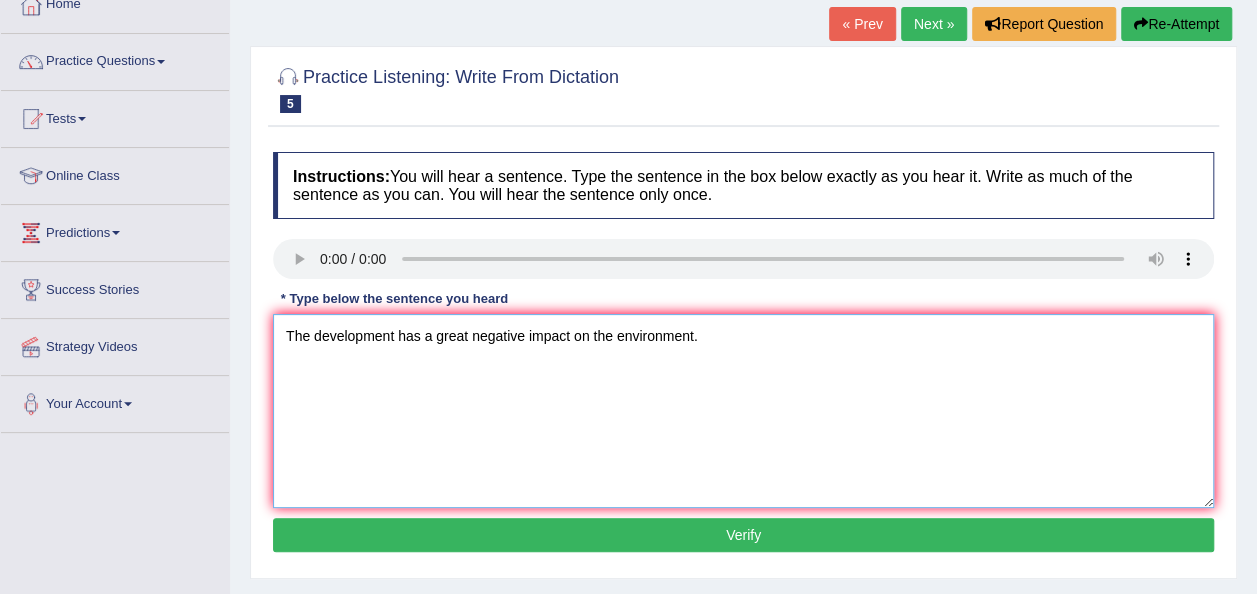 type on "The development has a great negative impact on the environment." 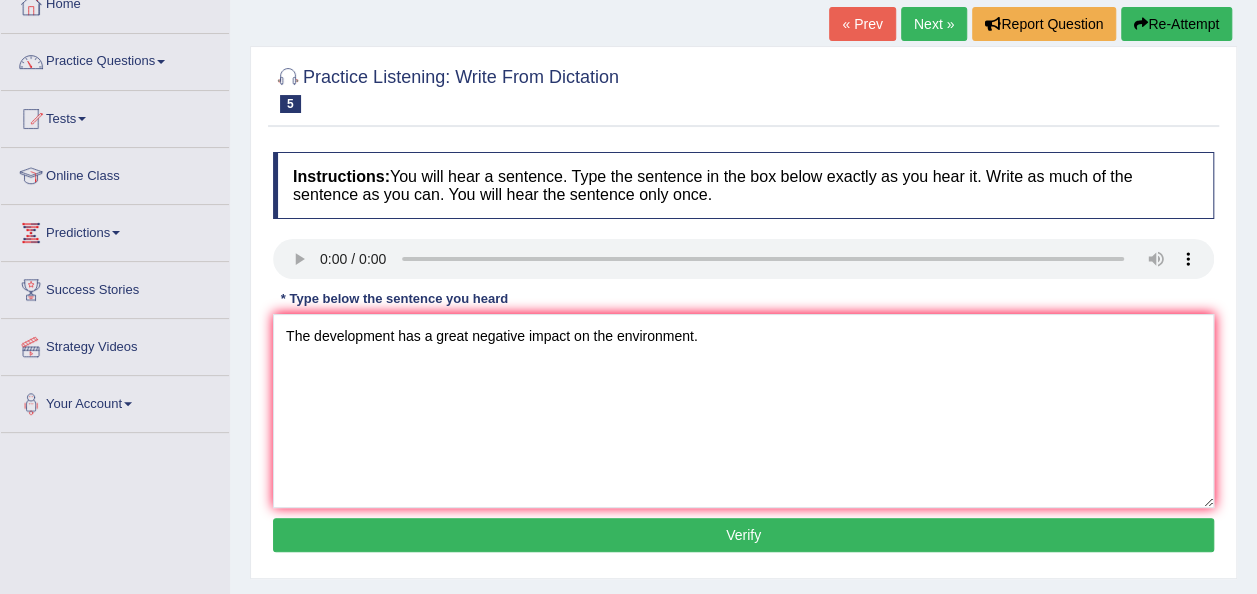 click on "Verify" at bounding box center [743, 535] 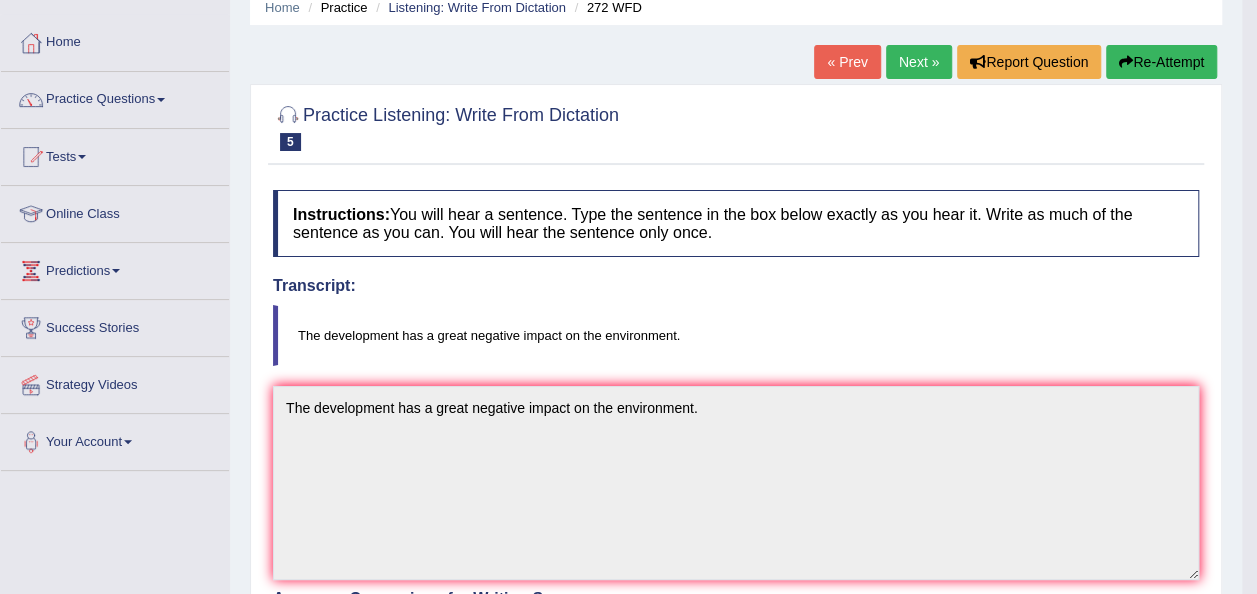scroll, scrollTop: 84, scrollLeft: 0, axis: vertical 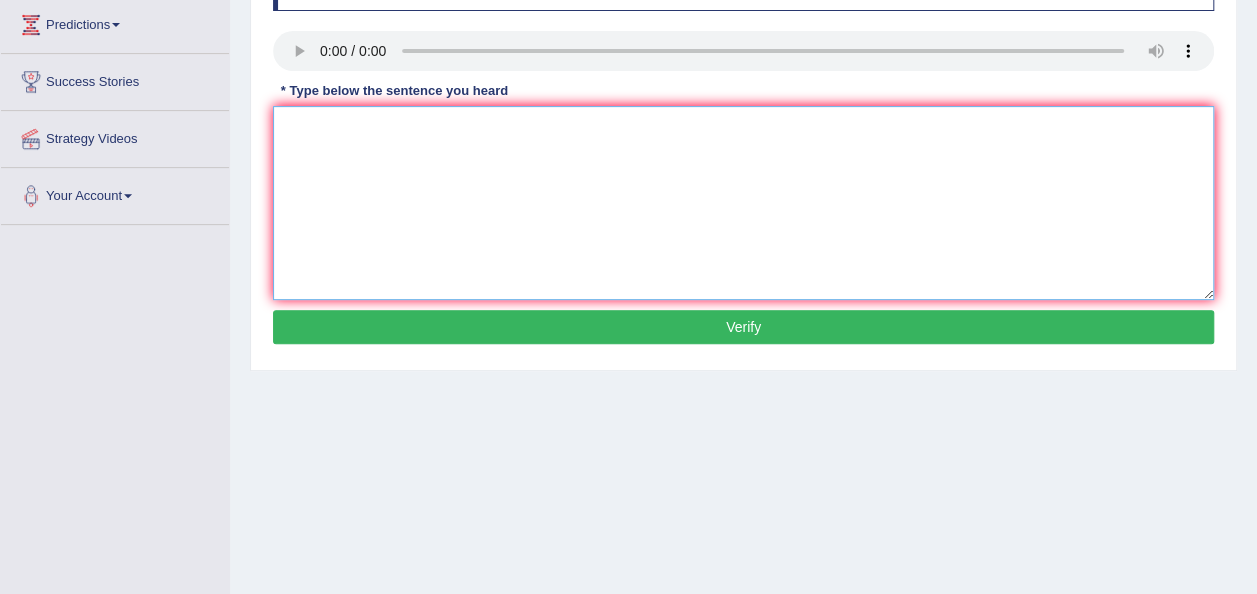 click at bounding box center (743, 203) 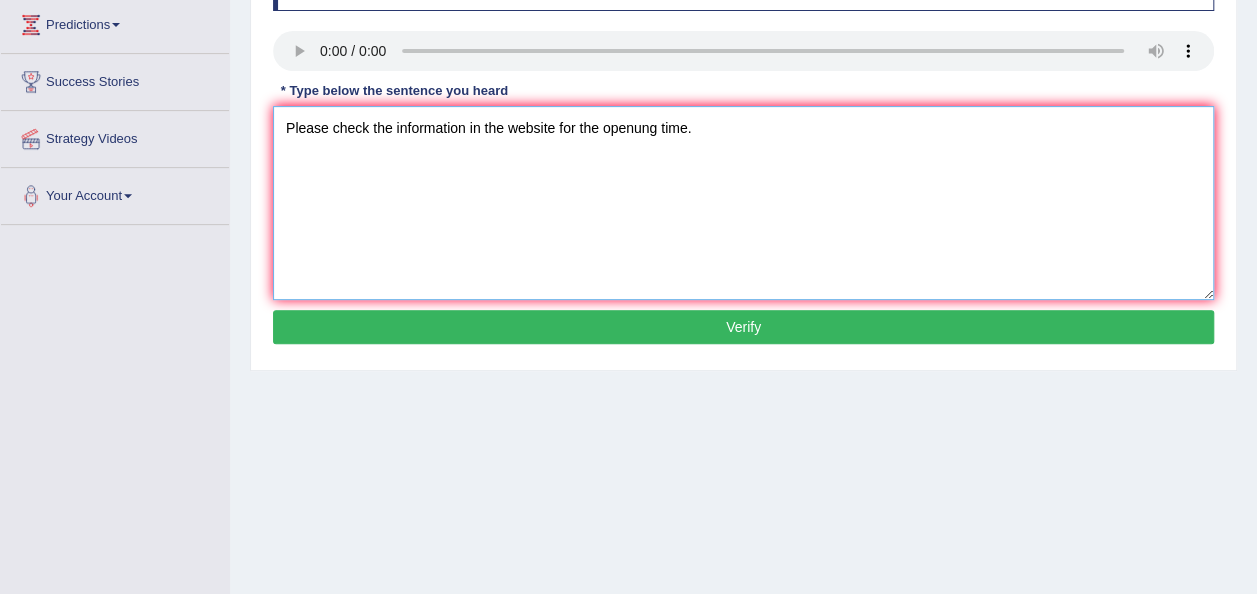 click on "Please check the information in the website for the openung time." at bounding box center [743, 203] 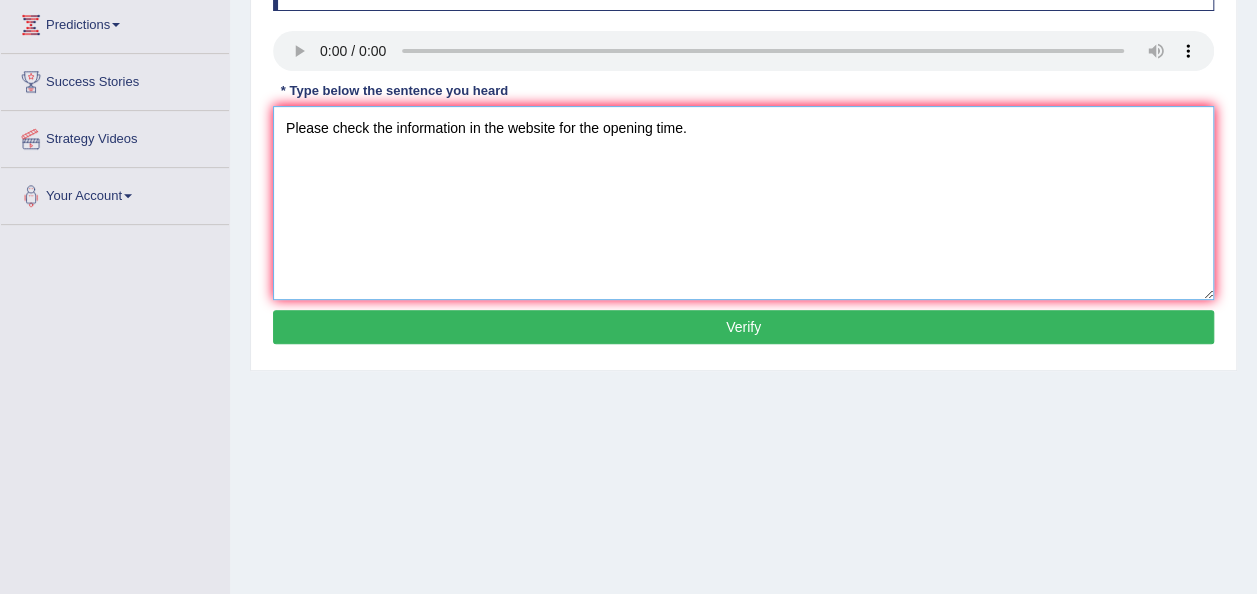 type on "Please check the information in the website for the opening time." 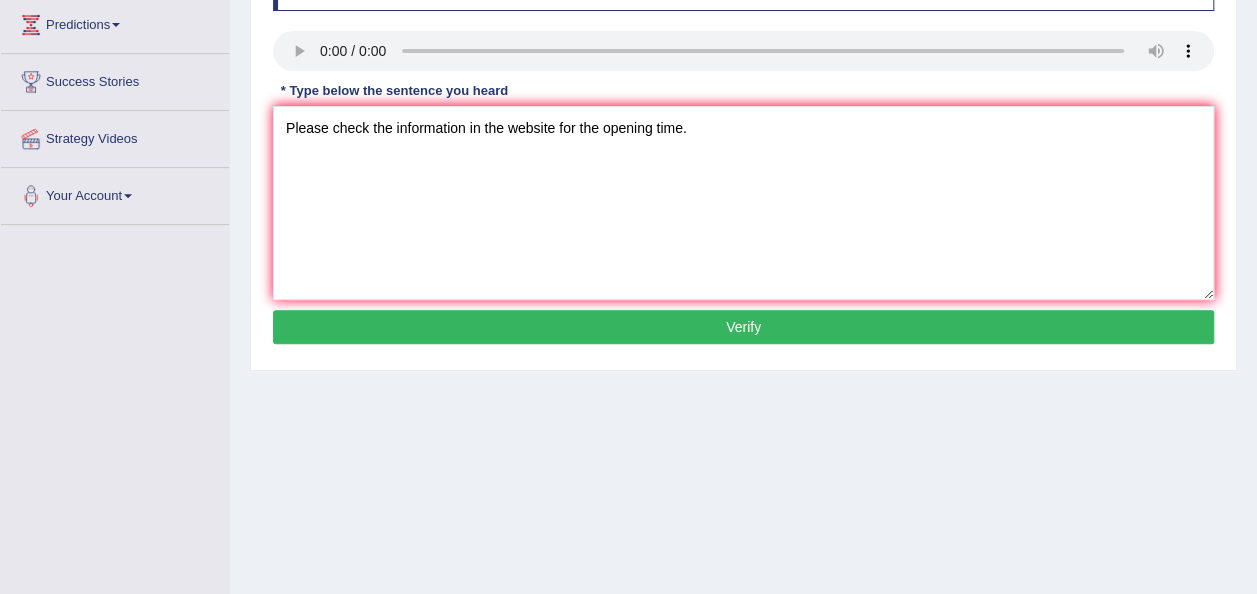 click on "Verify" at bounding box center [743, 327] 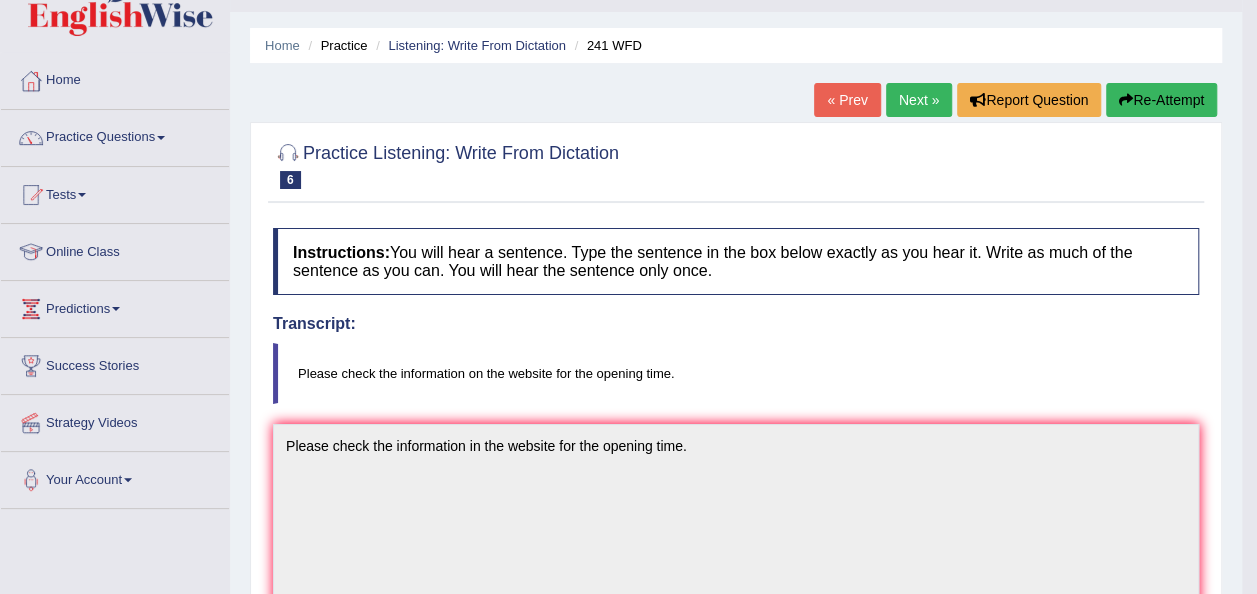 scroll, scrollTop: 44, scrollLeft: 0, axis: vertical 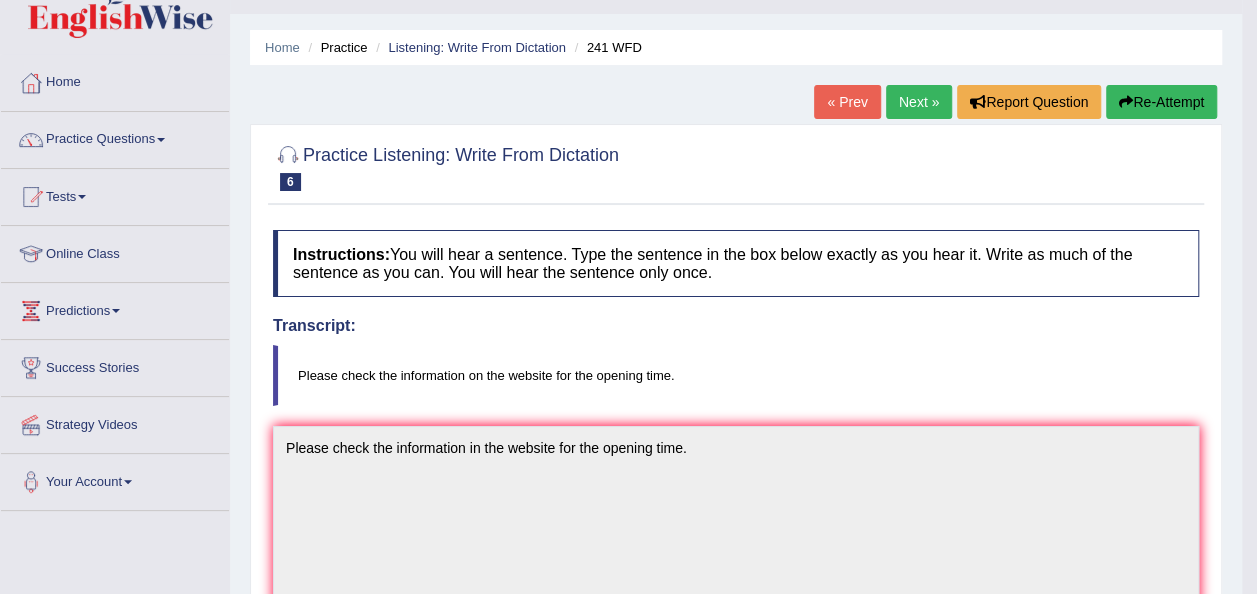 click on "Next »" at bounding box center [919, 102] 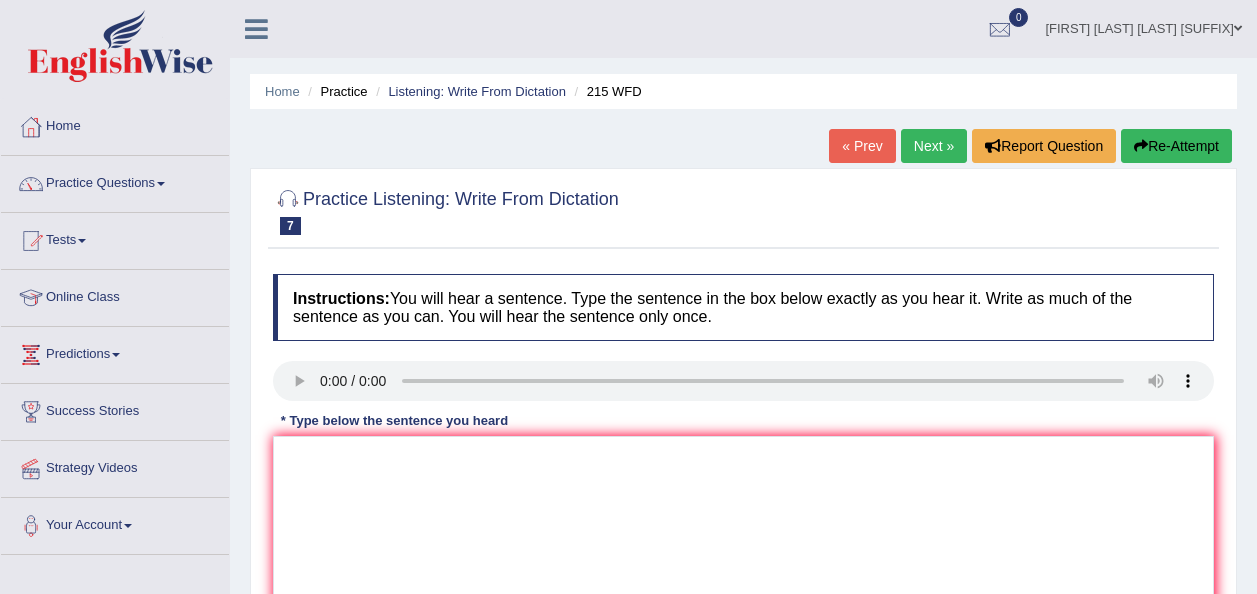scroll, scrollTop: 0, scrollLeft: 0, axis: both 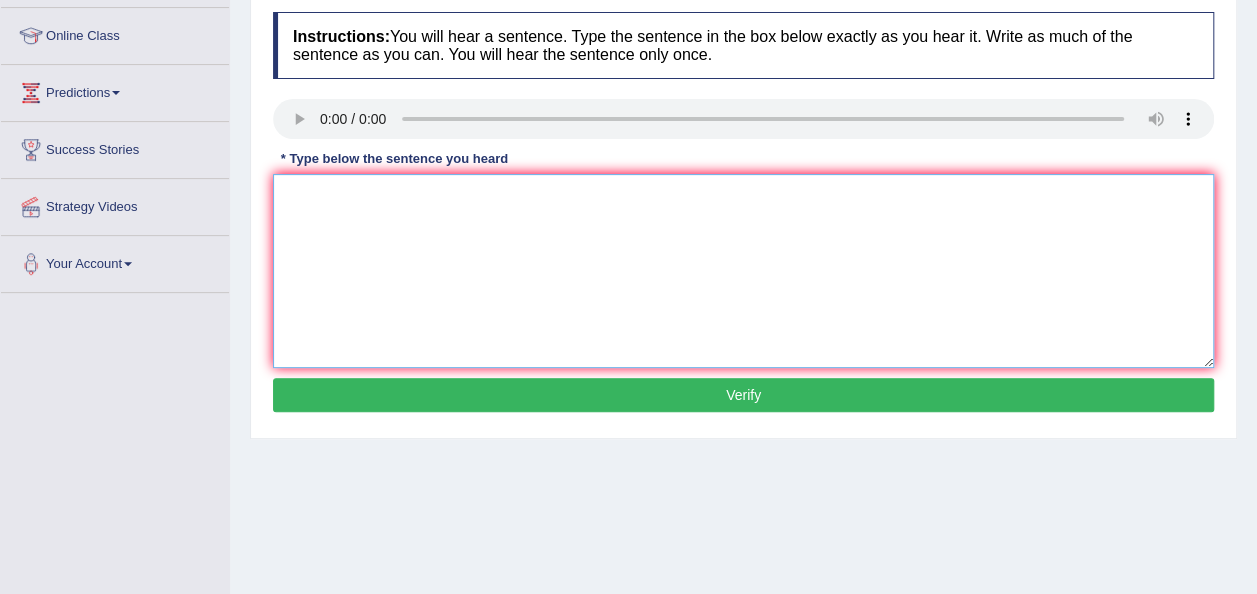 click at bounding box center [743, 271] 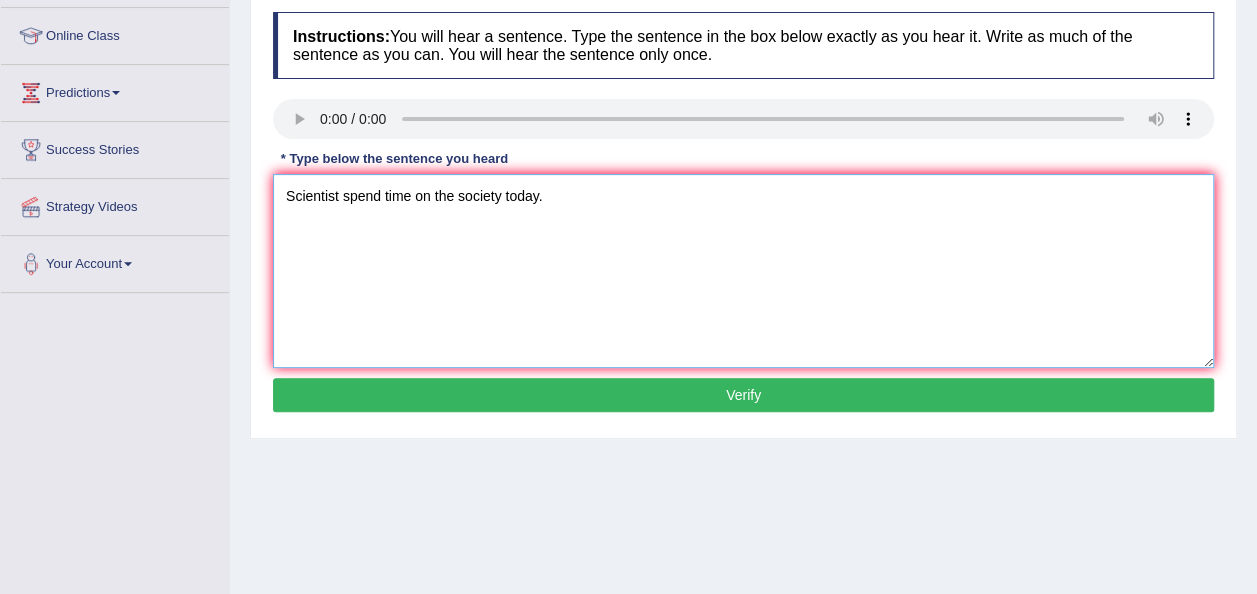 type on "Scientist spend time on the society today." 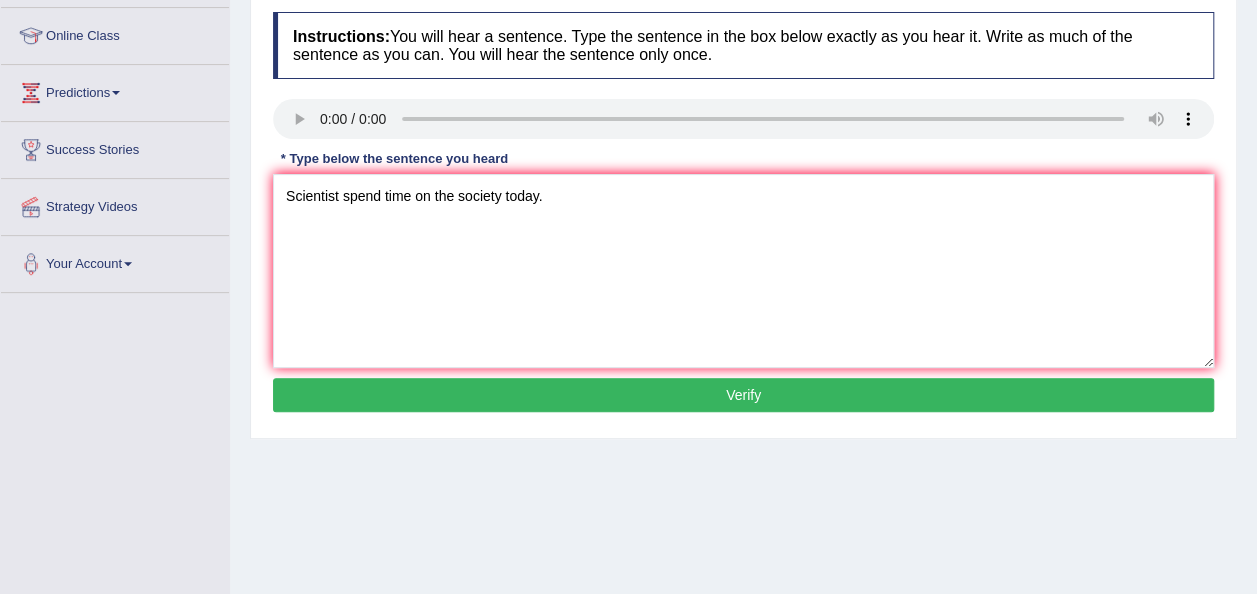 click on "Verify" at bounding box center [743, 395] 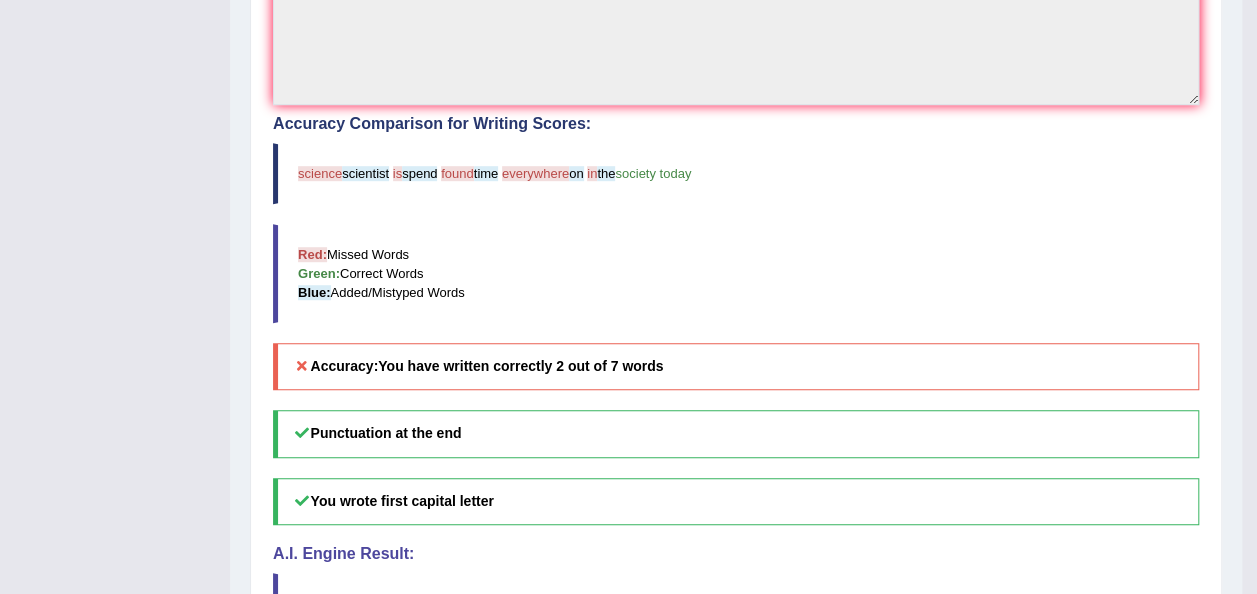scroll, scrollTop: 560, scrollLeft: 0, axis: vertical 